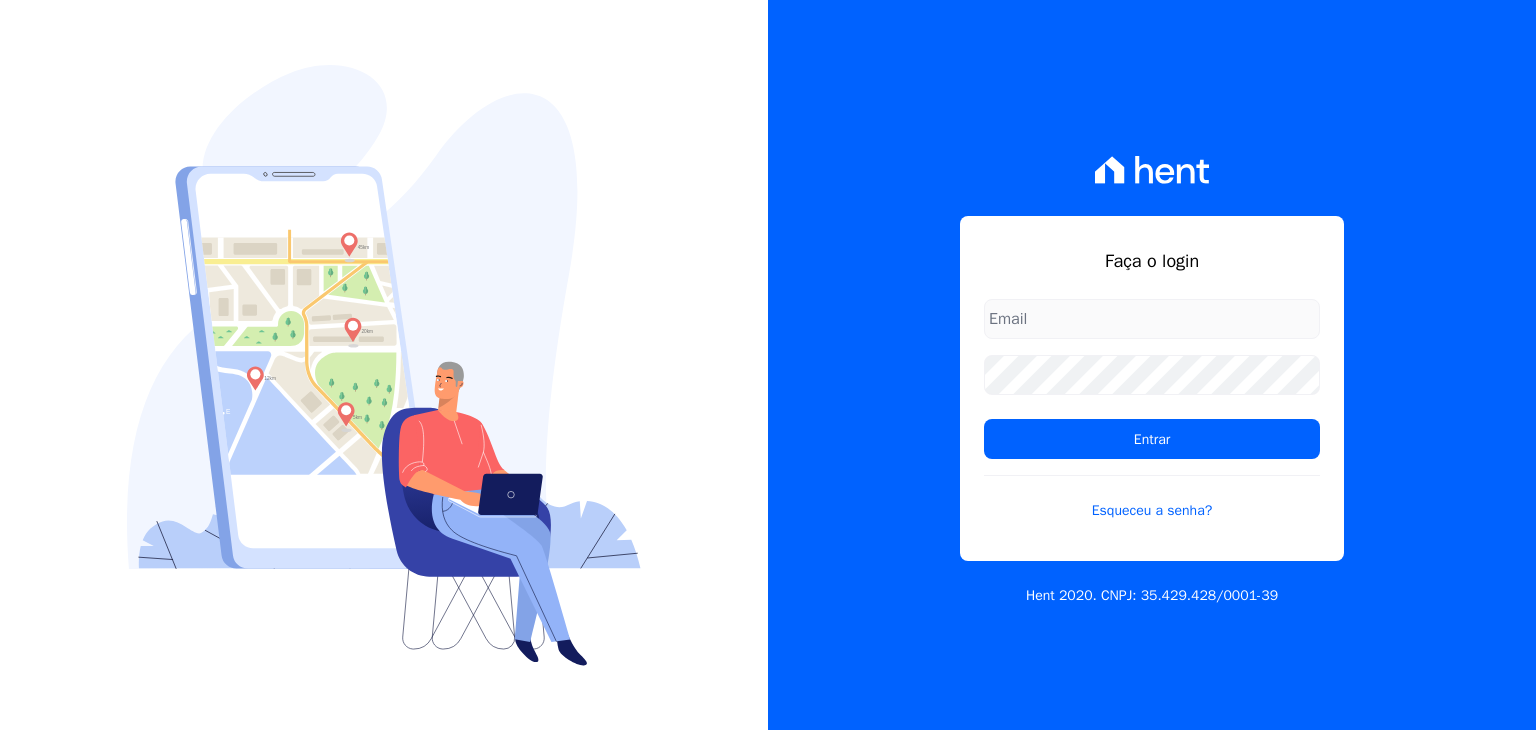 scroll, scrollTop: 0, scrollLeft: 0, axis: both 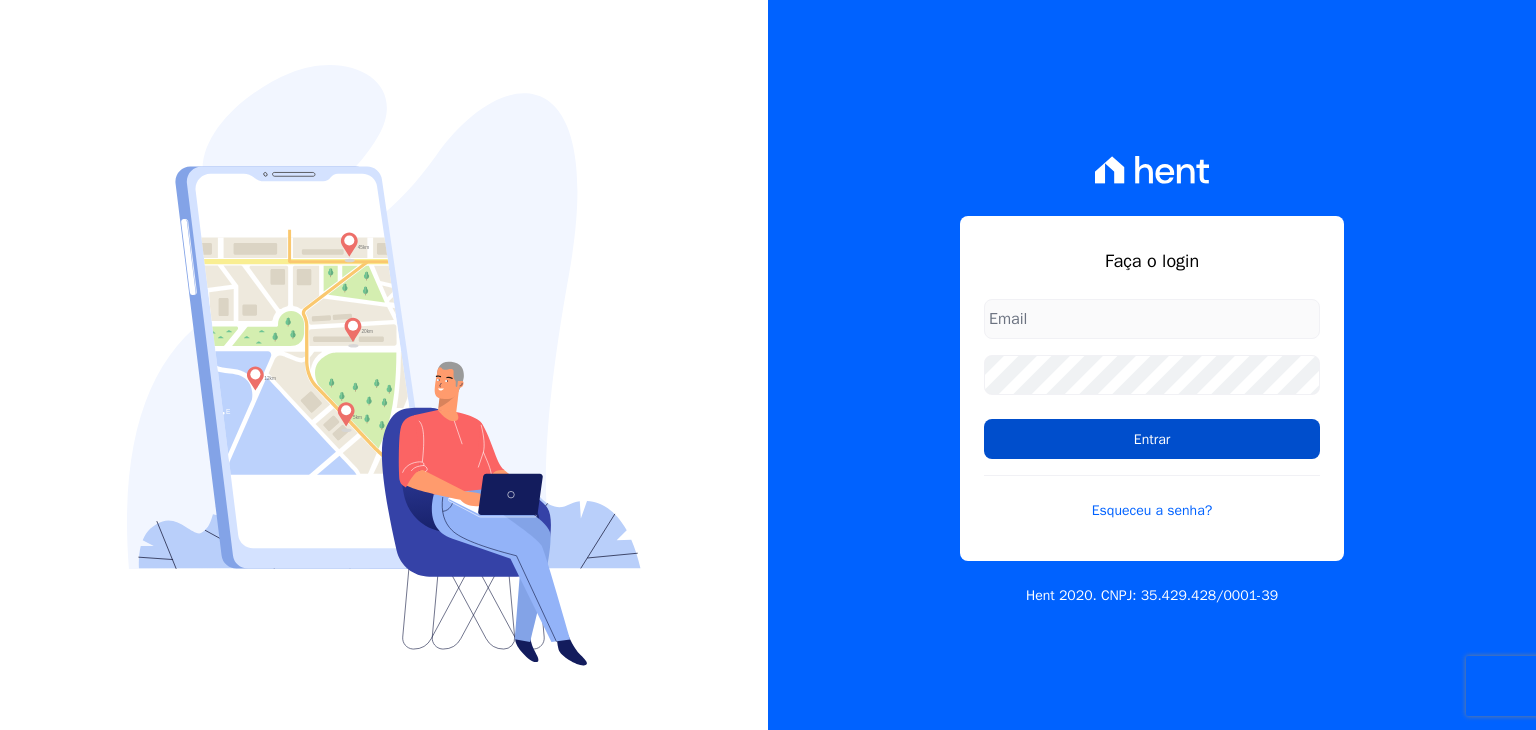 click on "Entrar" at bounding box center (1152, 439) 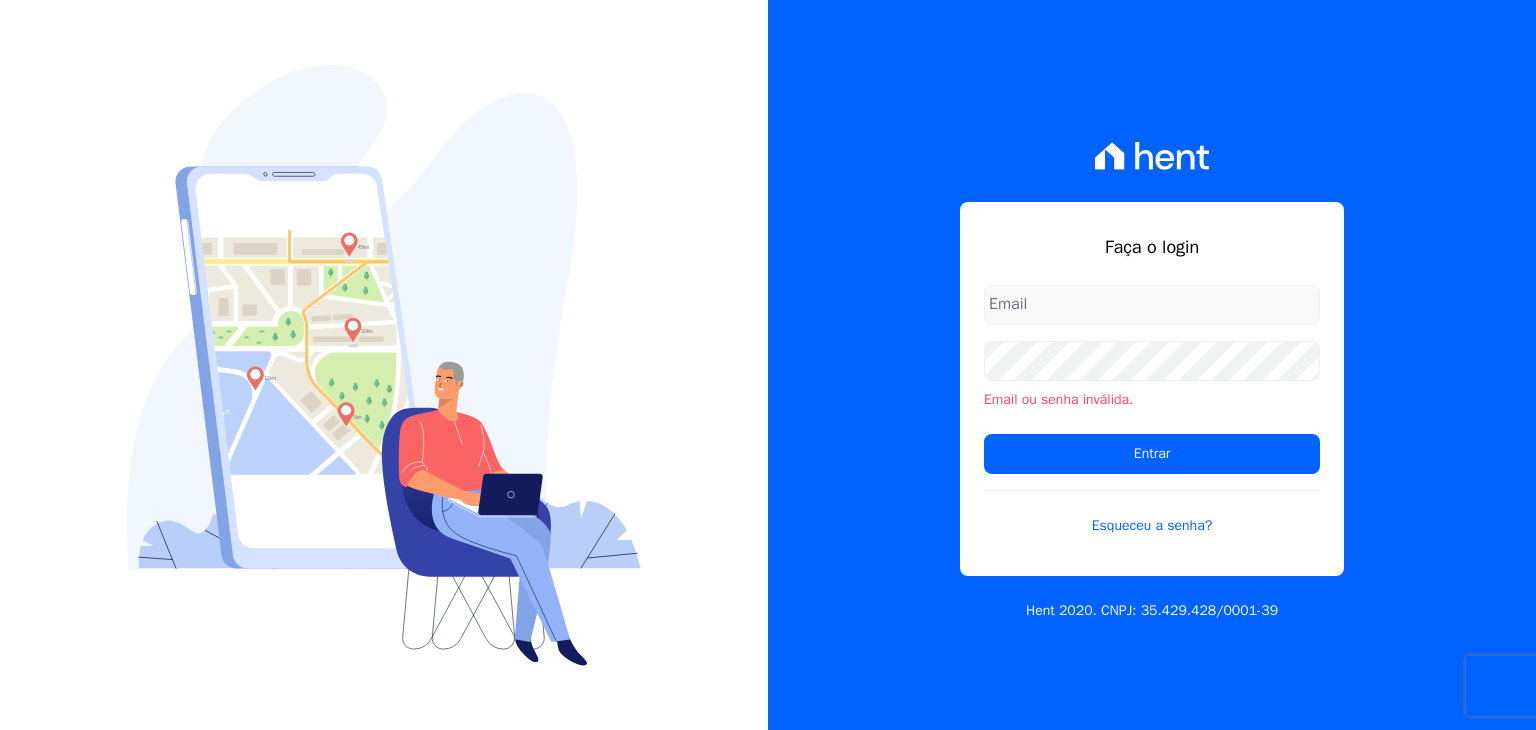 scroll, scrollTop: 0, scrollLeft: 0, axis: both 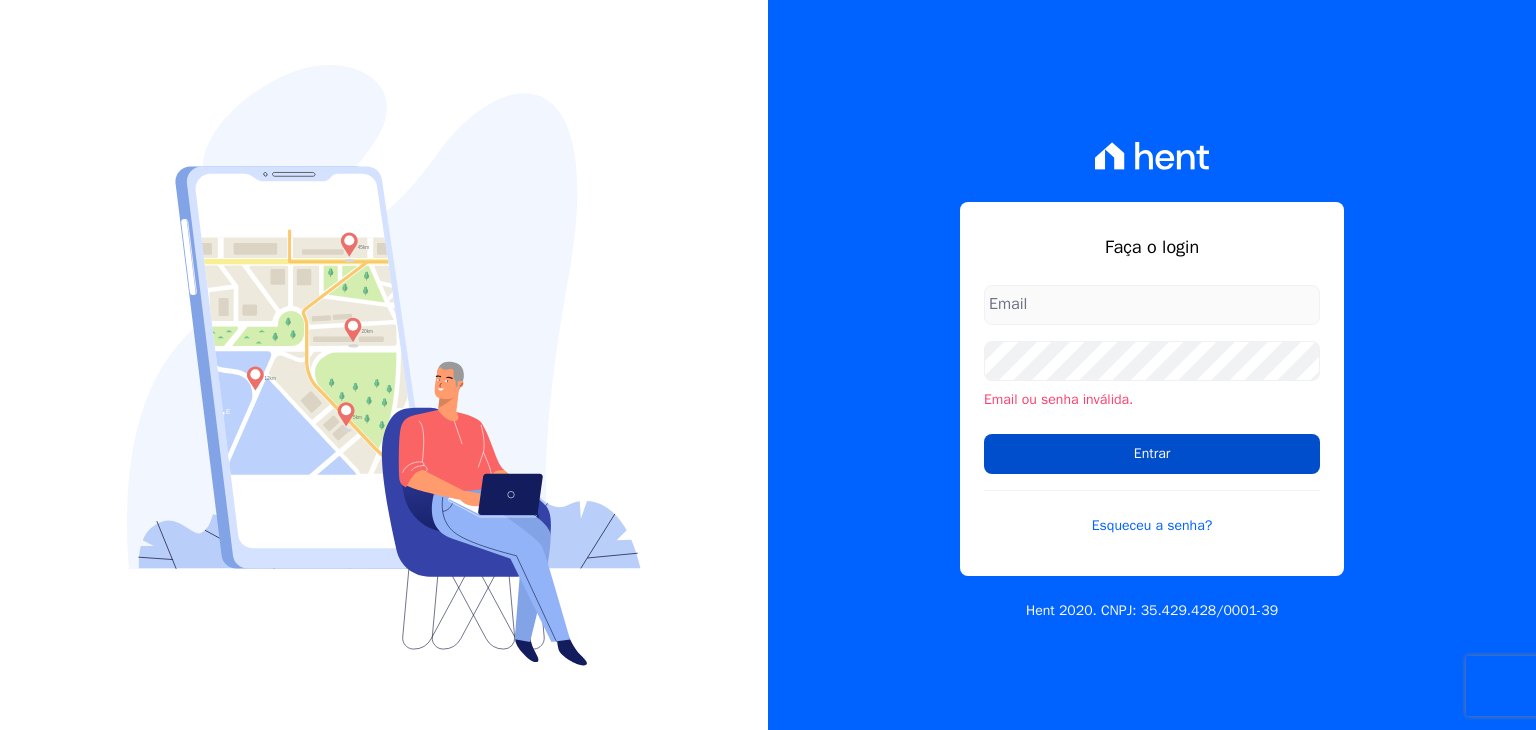 click on "Entrar" at bounding box center [1152, 454] 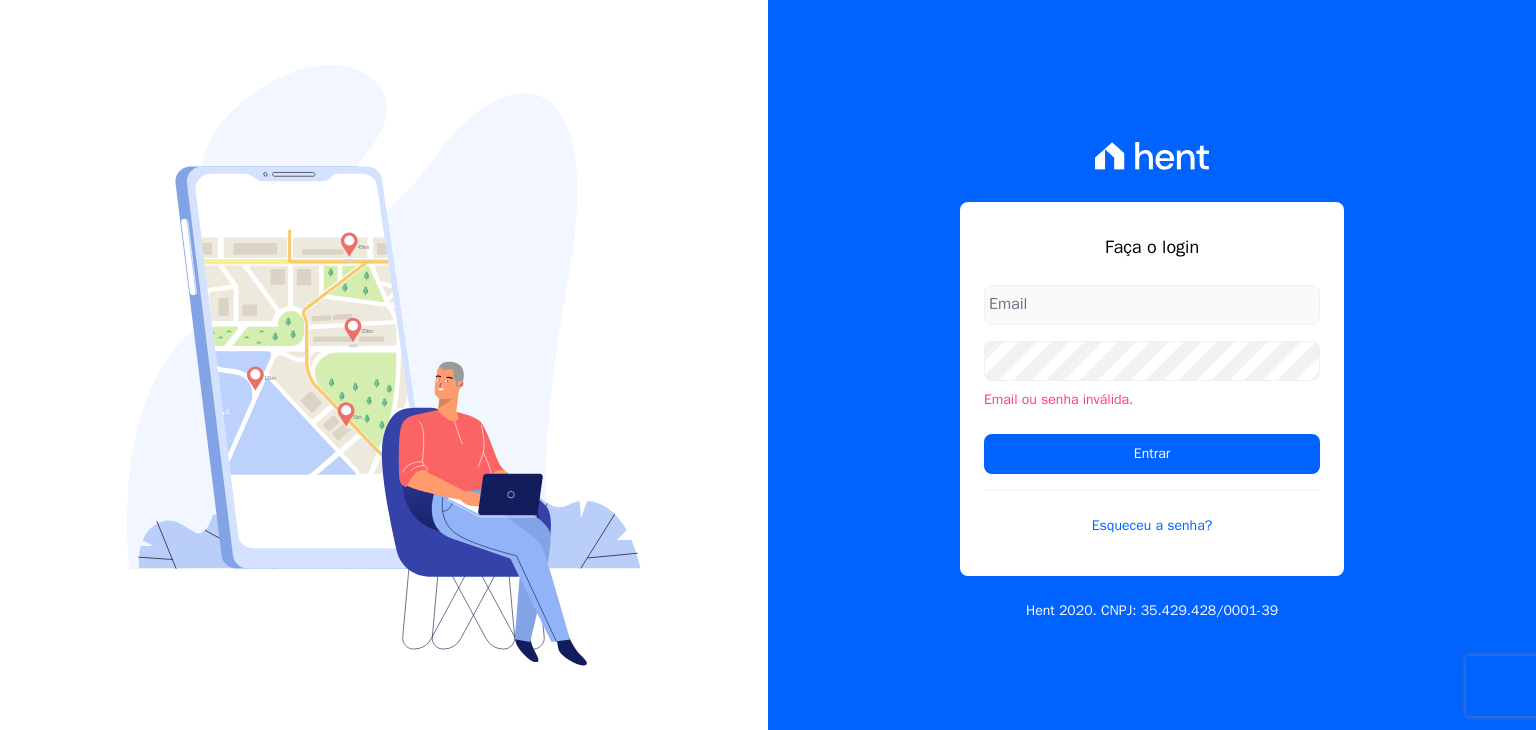 scroll, scrollTop: 0, scrollLeft: 0, axis: both 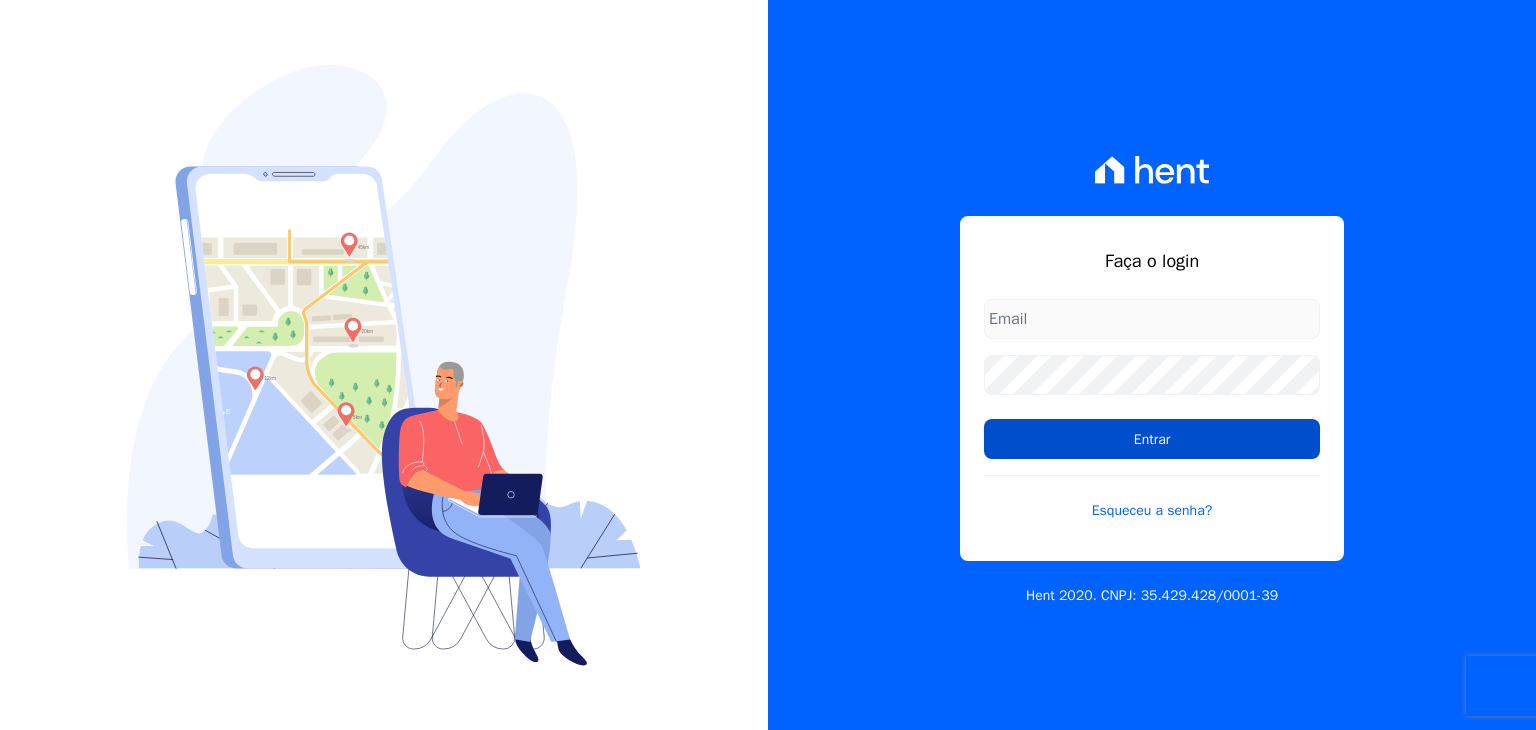 type on "guilherme.farias@priori.com.vc" 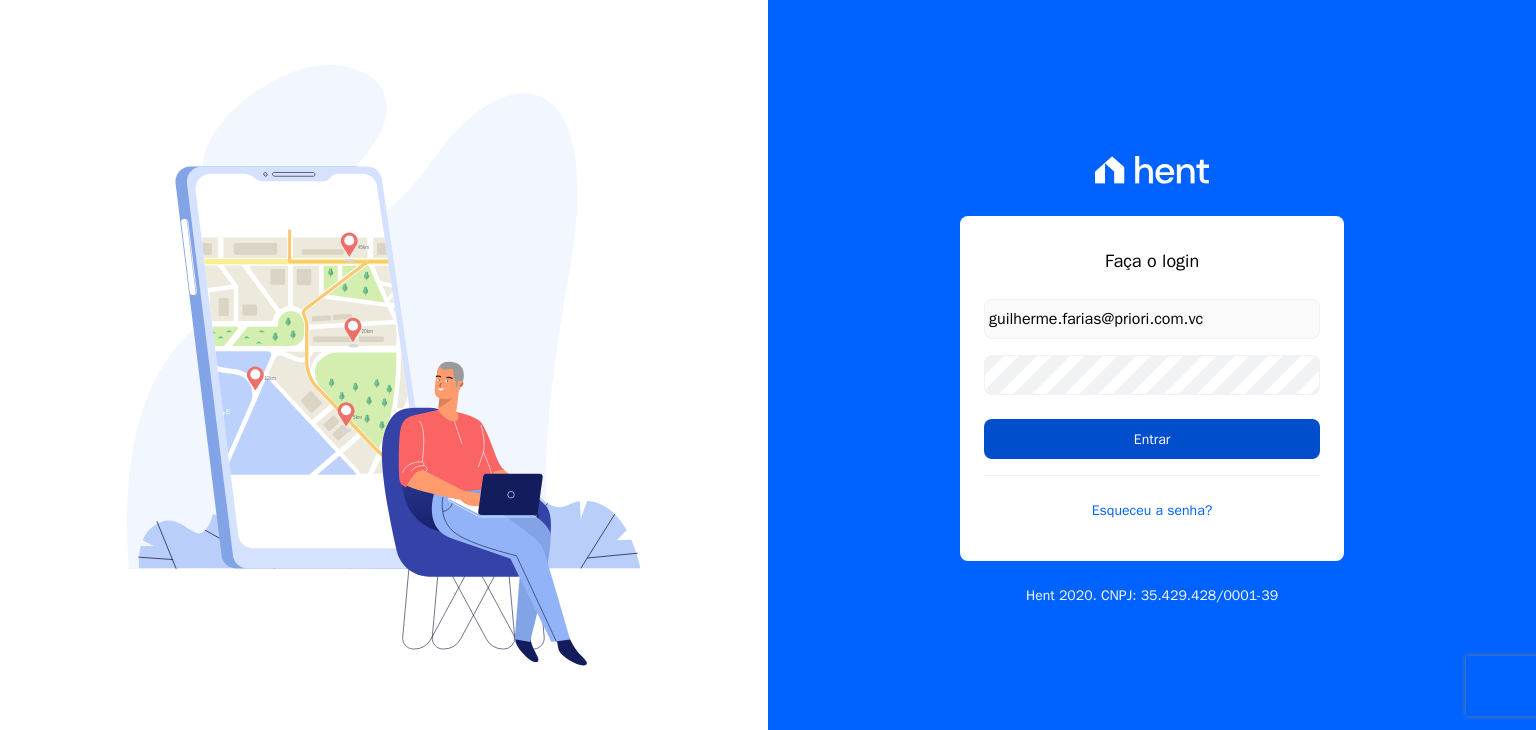 click on "Entrar" at bounding box center (1152, 439) 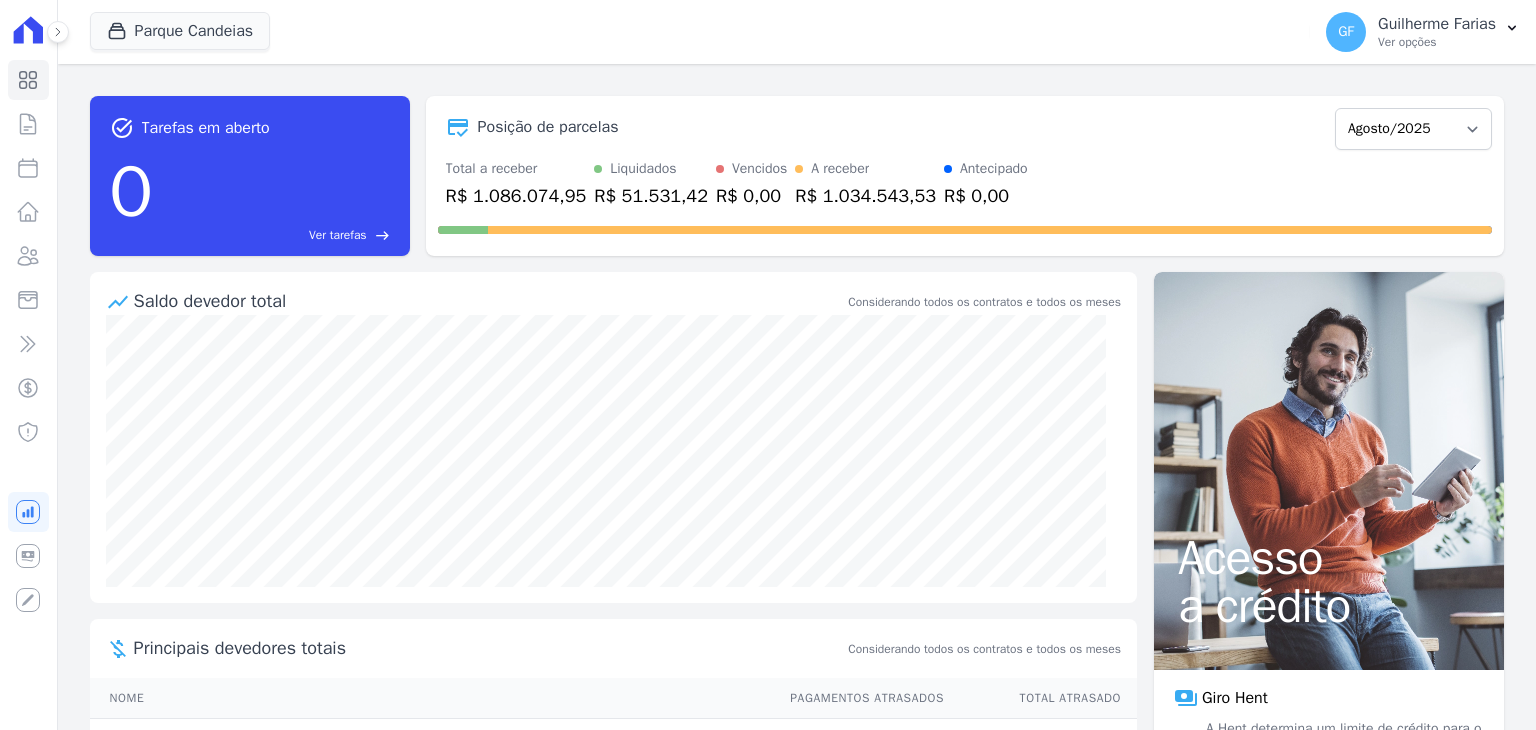 scroll, scrollTop: 0, scrollLeft: 0, axis: both 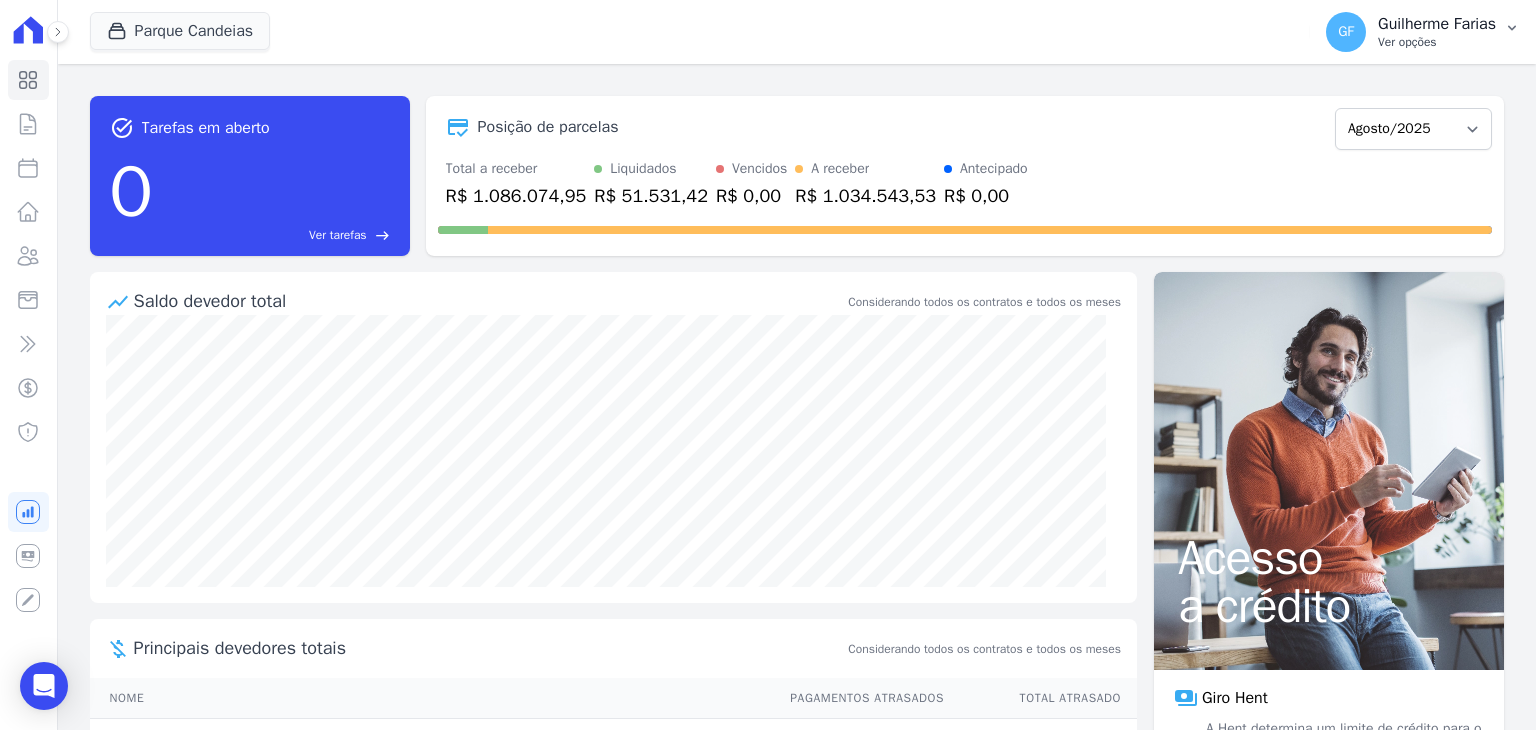 click on "Ver opções" at bounding box center [1437, 42] 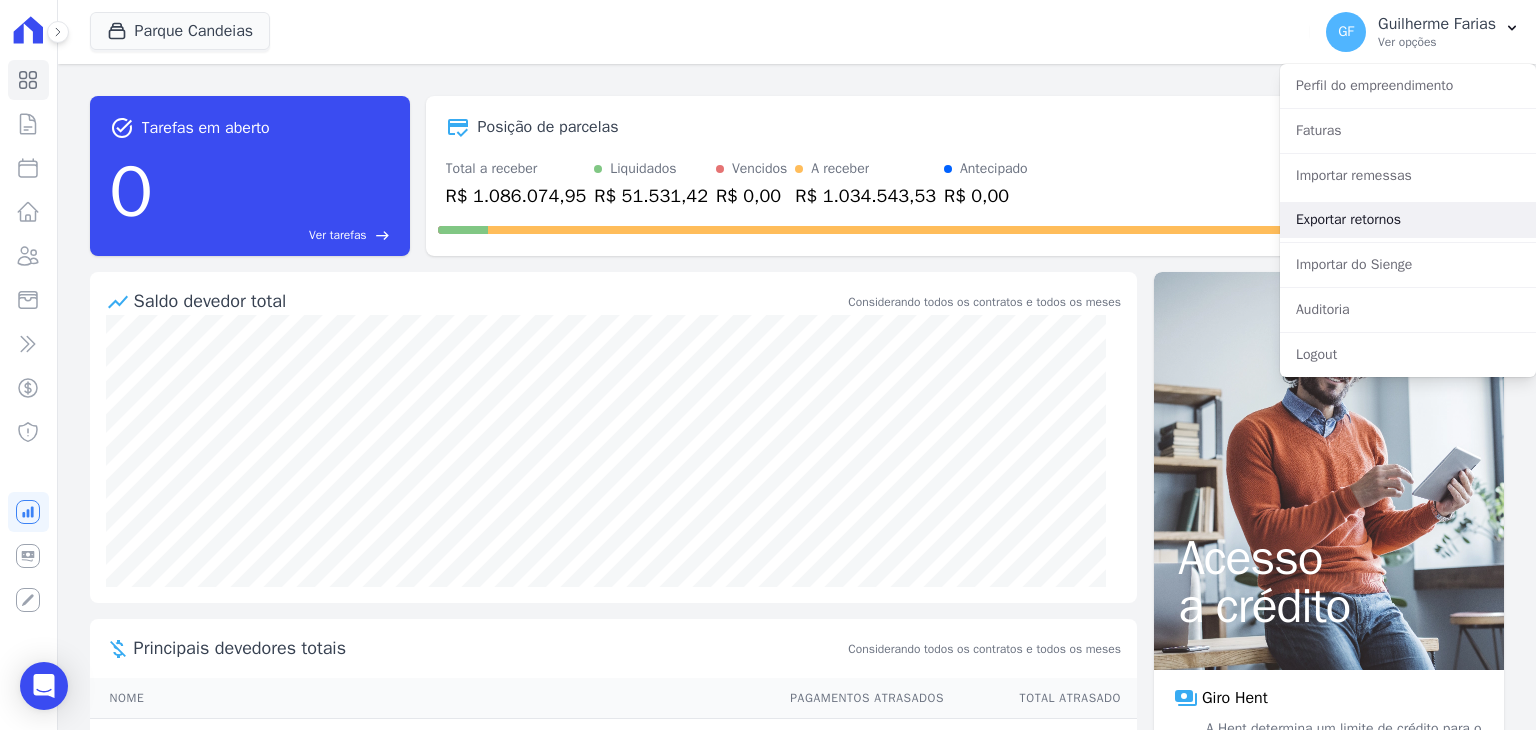 click on "Exportar retornos" at bounding box center [1408, 220] 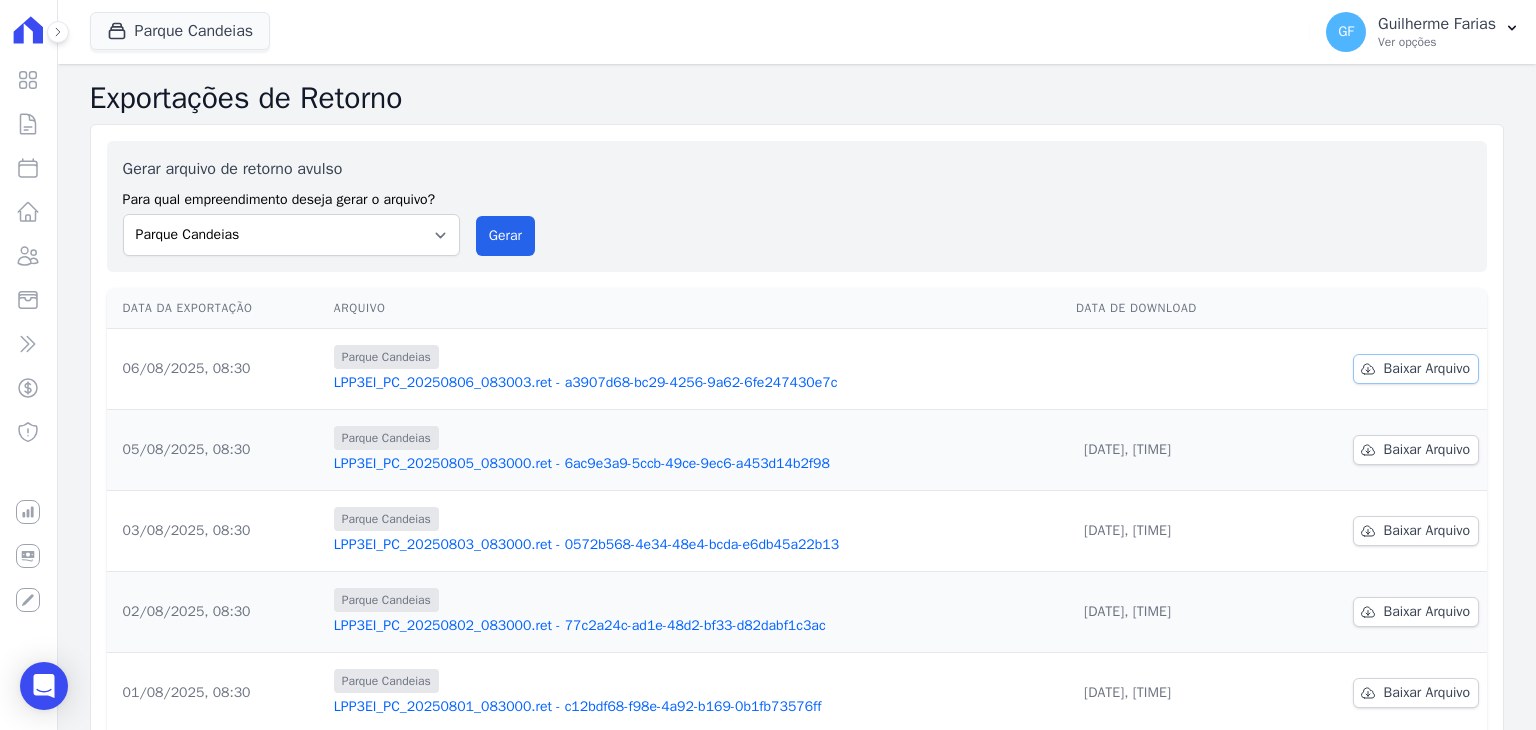 click on "Baixar Arquivo" at bounding box center [1427, 369] 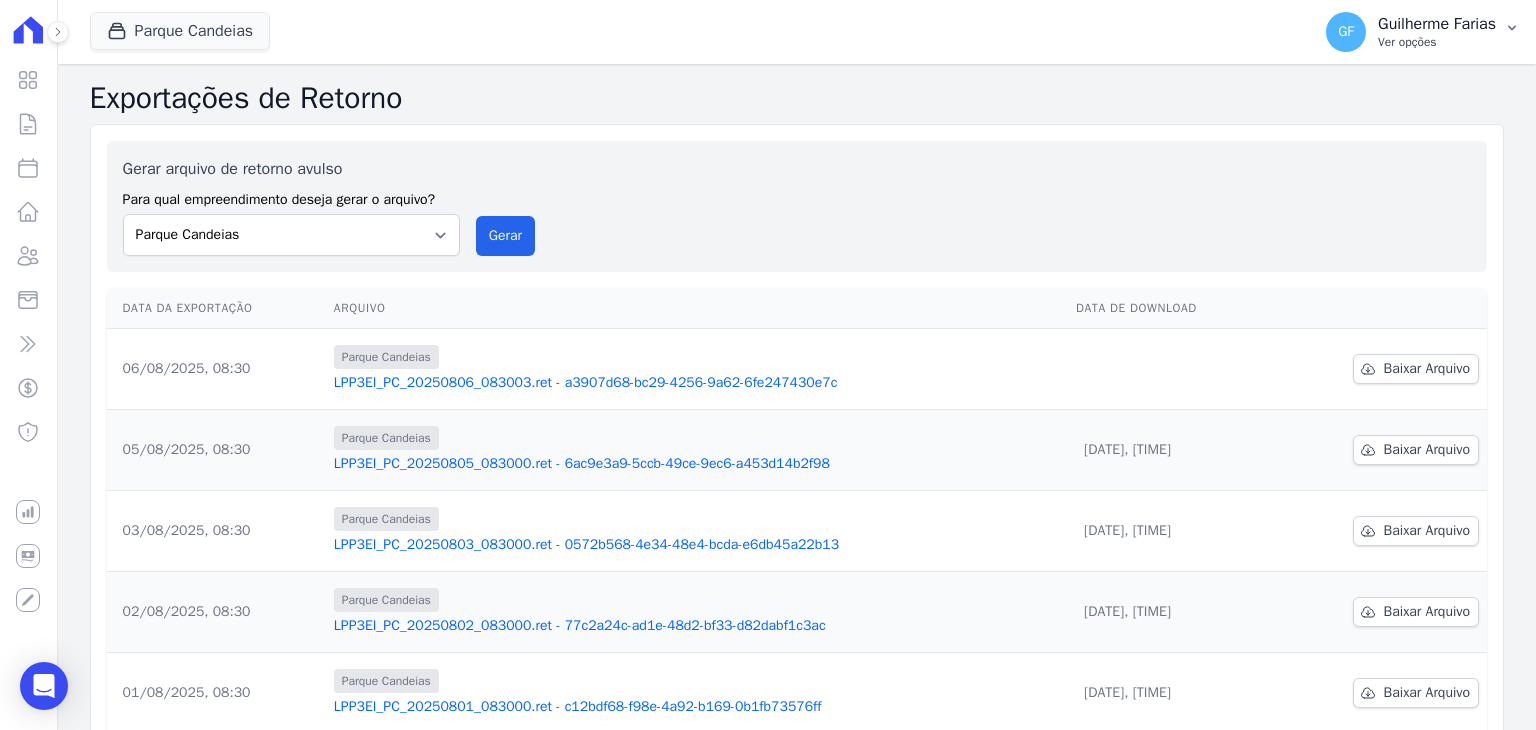 click on "Guilherme Farias" at bounding box center (1437, 24) 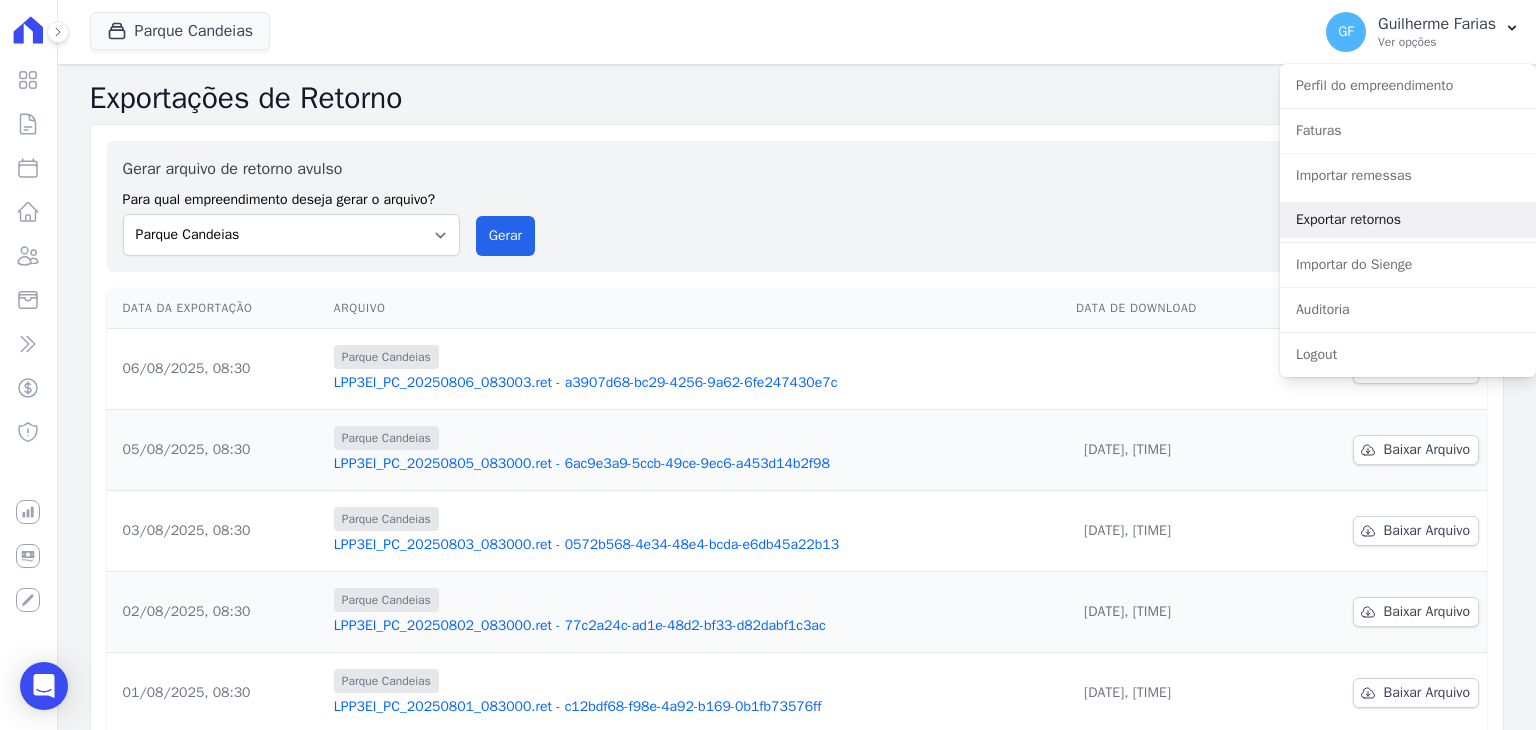 click on "Exportar retornos" at bounding box center [1408, 220] 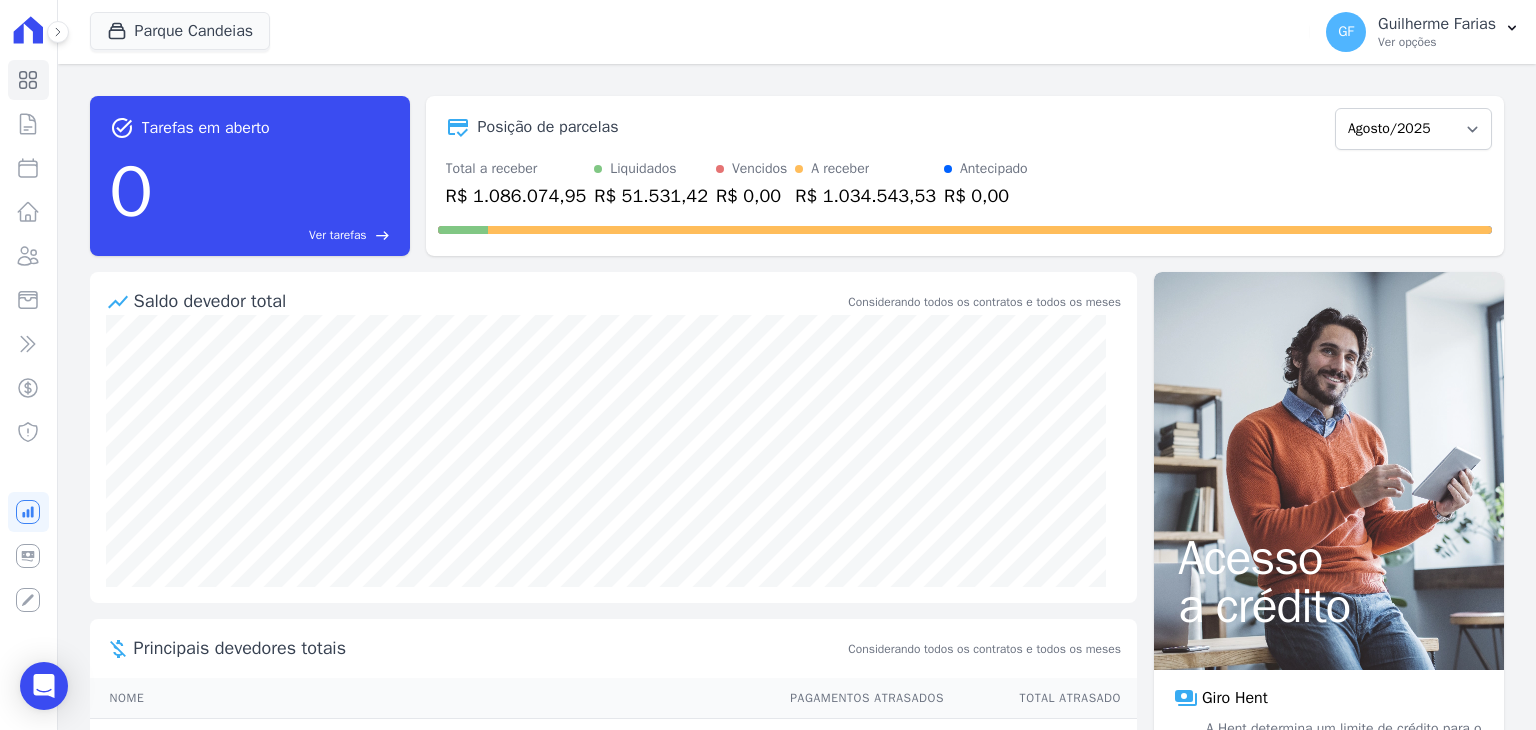scroll, scrollTop: 0, scrollLeft: 0, axis: both 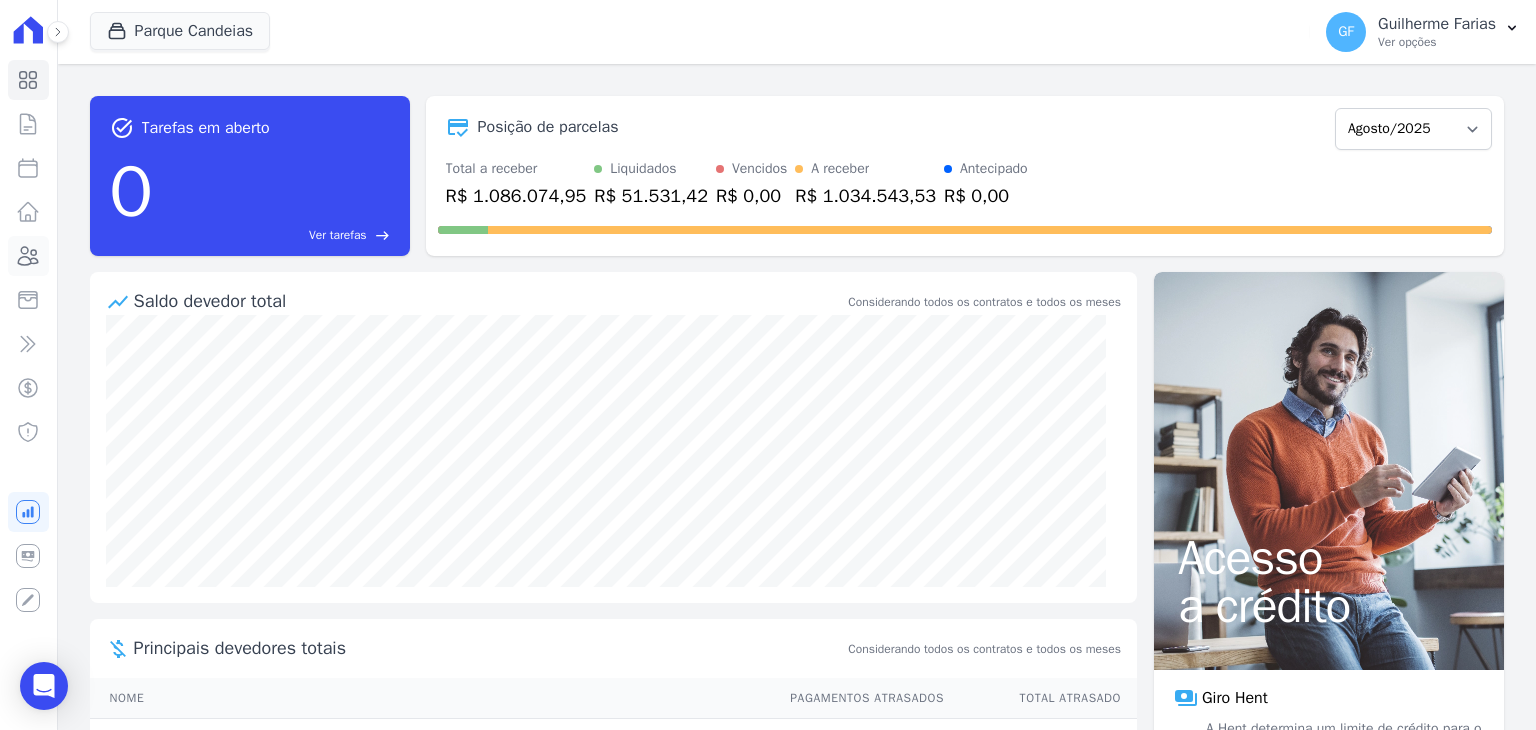 click on "Clientes" at bounding box center (28, 256) 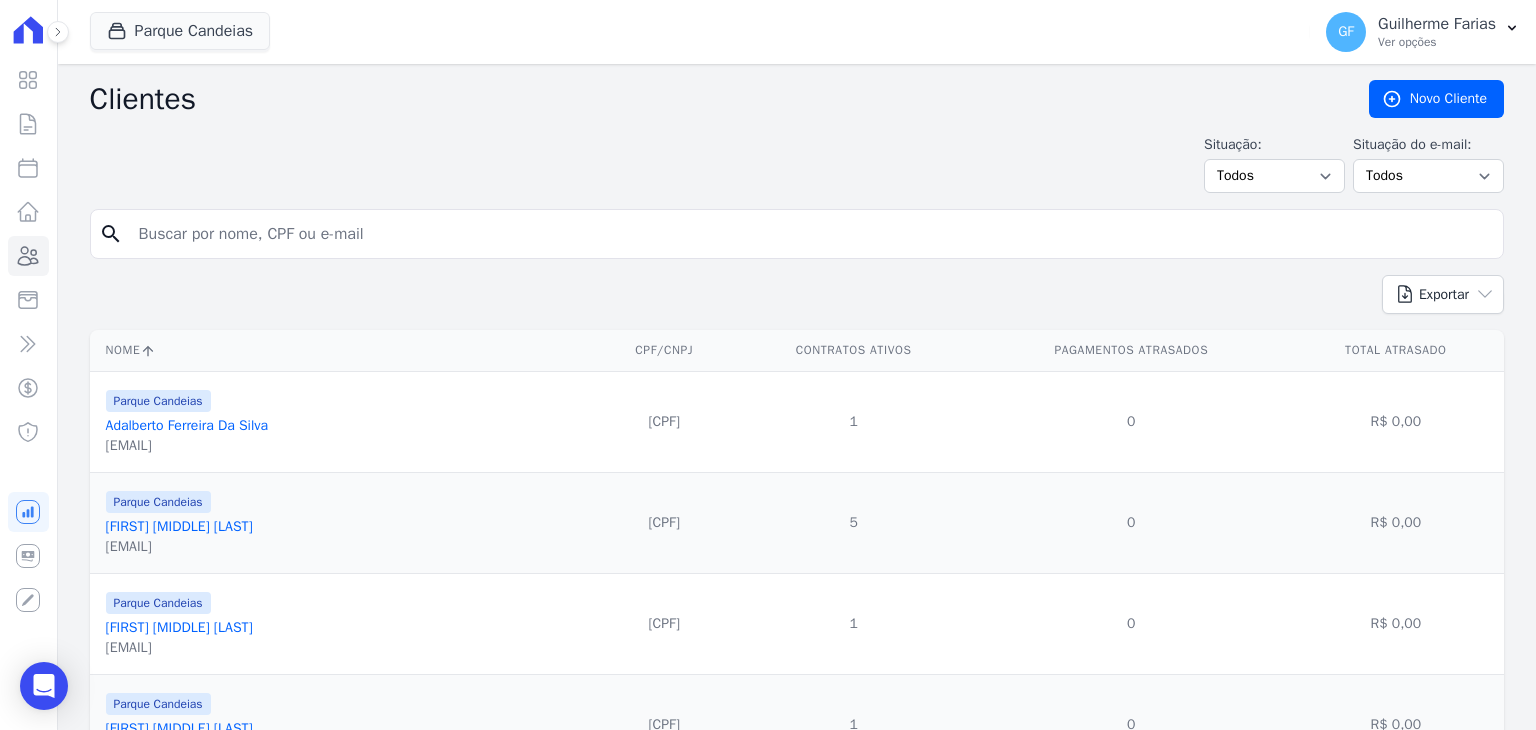 click at bounding box center [811, 234] 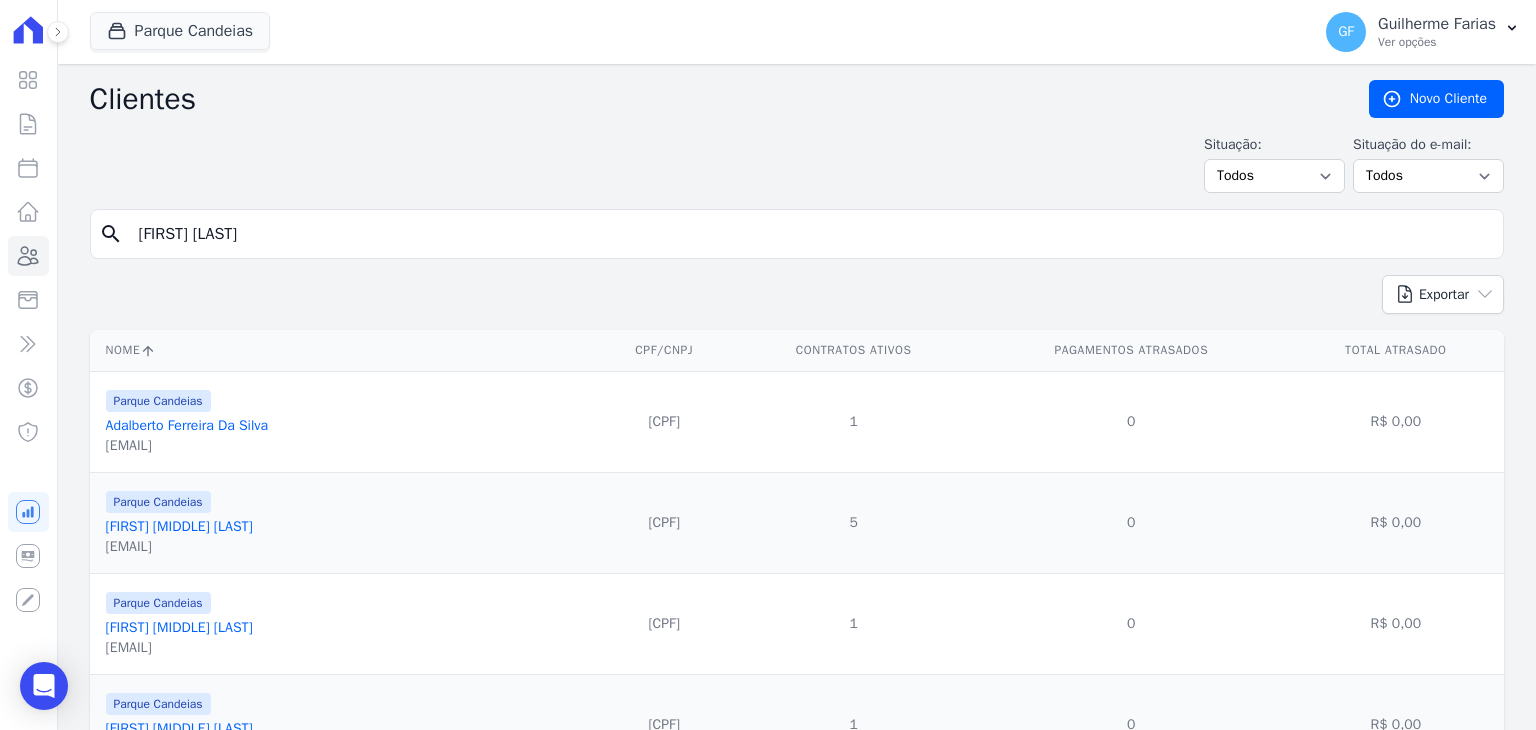 type on "[FIRST] [LAST] [LAST]" 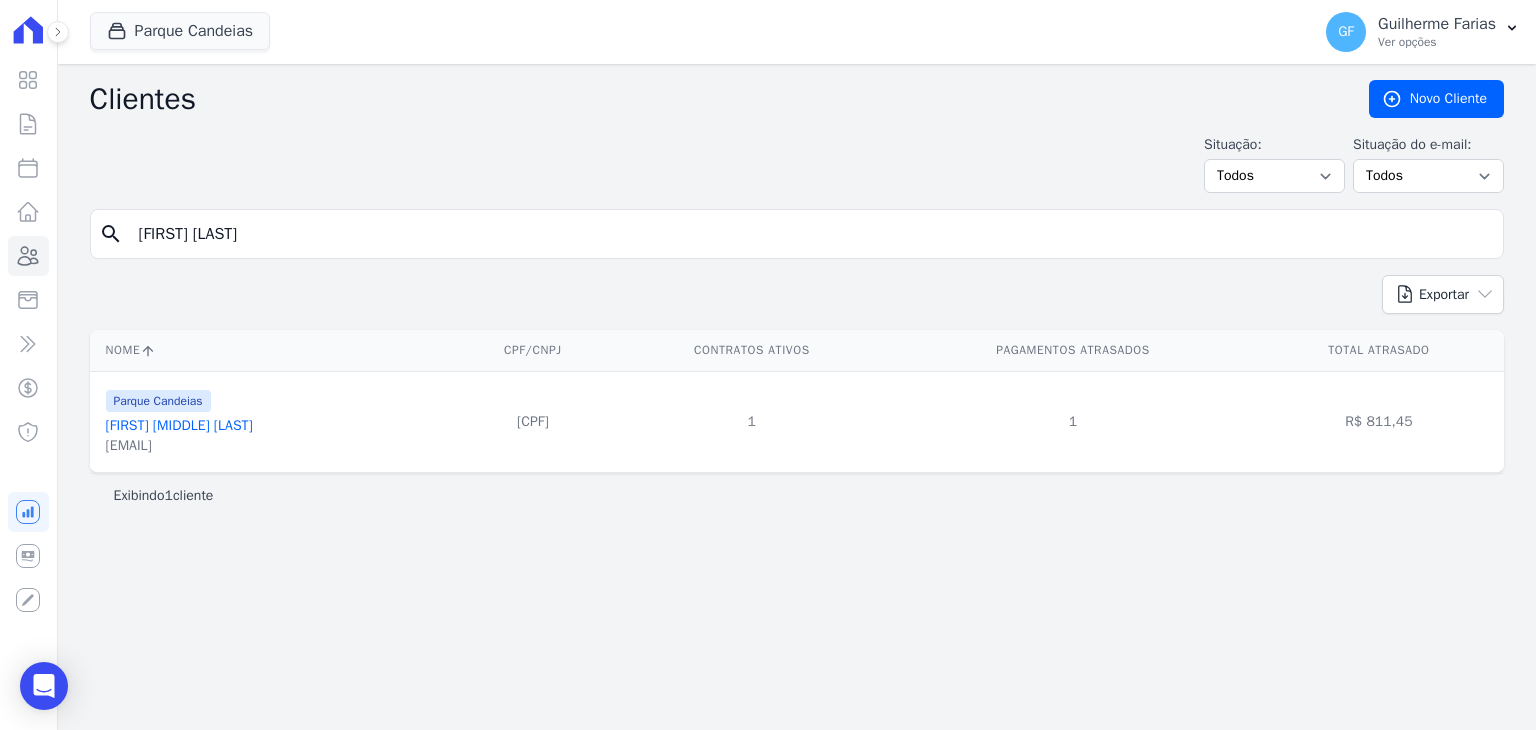 click on "Parque Candeias" at bounding box center [158, 401] 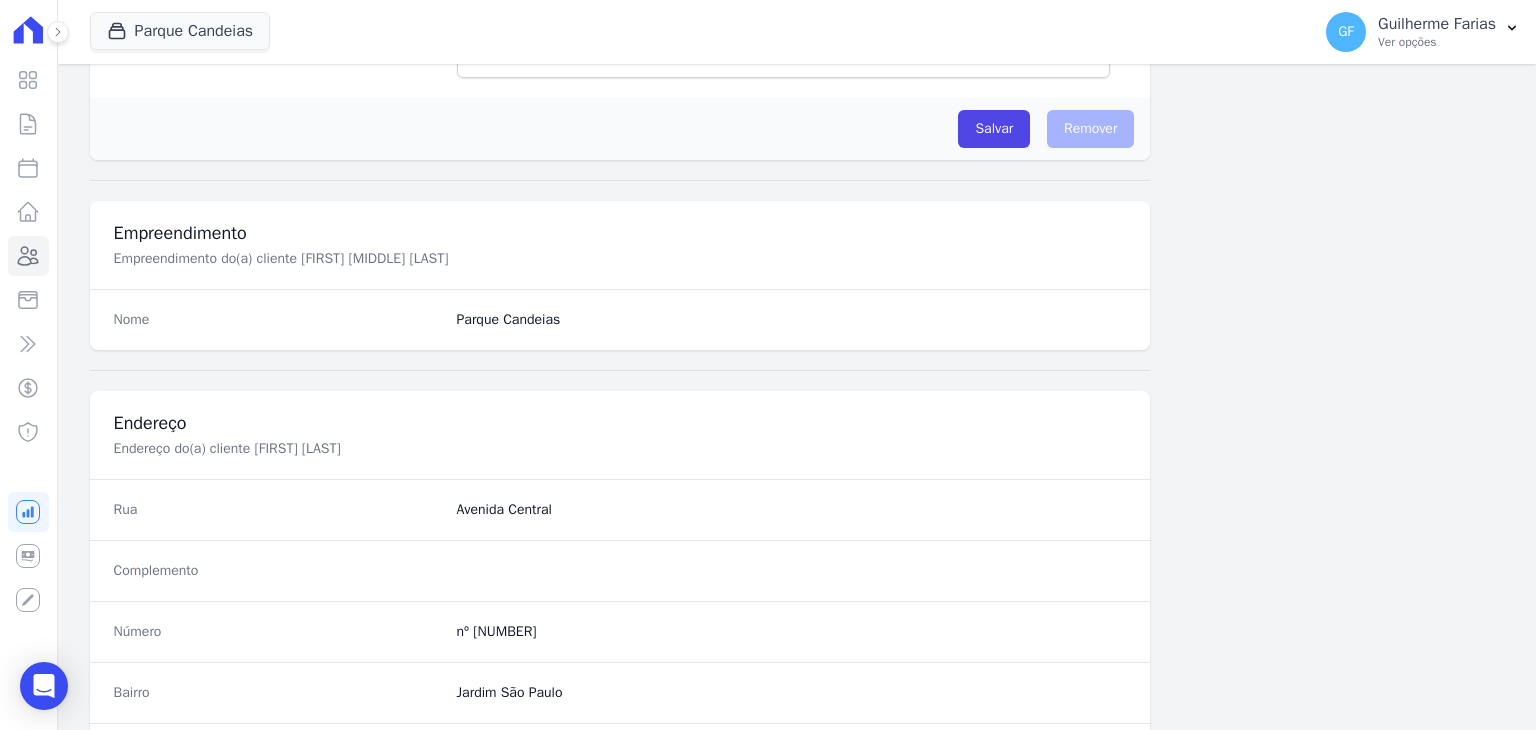 scroll, scrollTop: 1135, scrollLeft: 0, axis: vertical 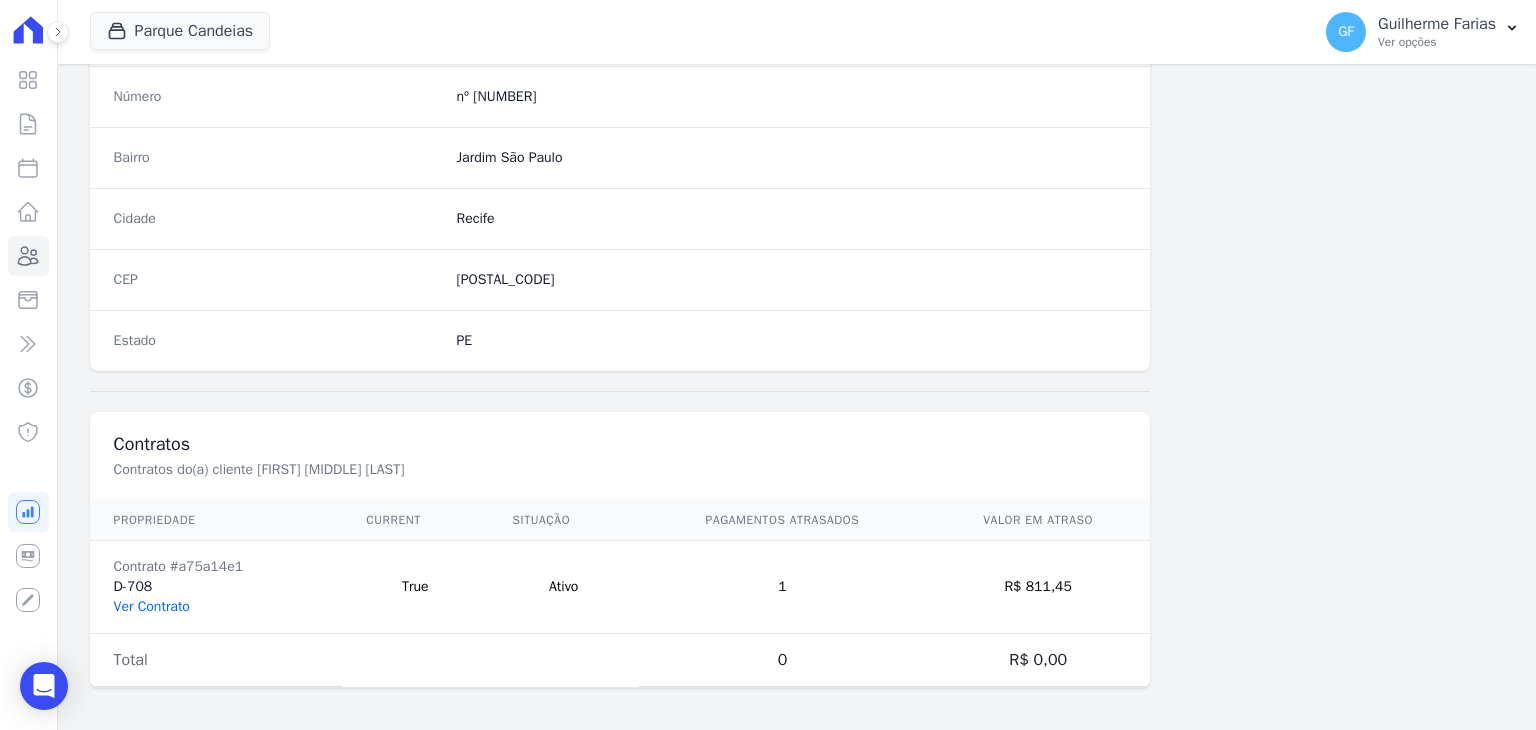 click on "Ver Contrato" at bounding box center [152, 606] 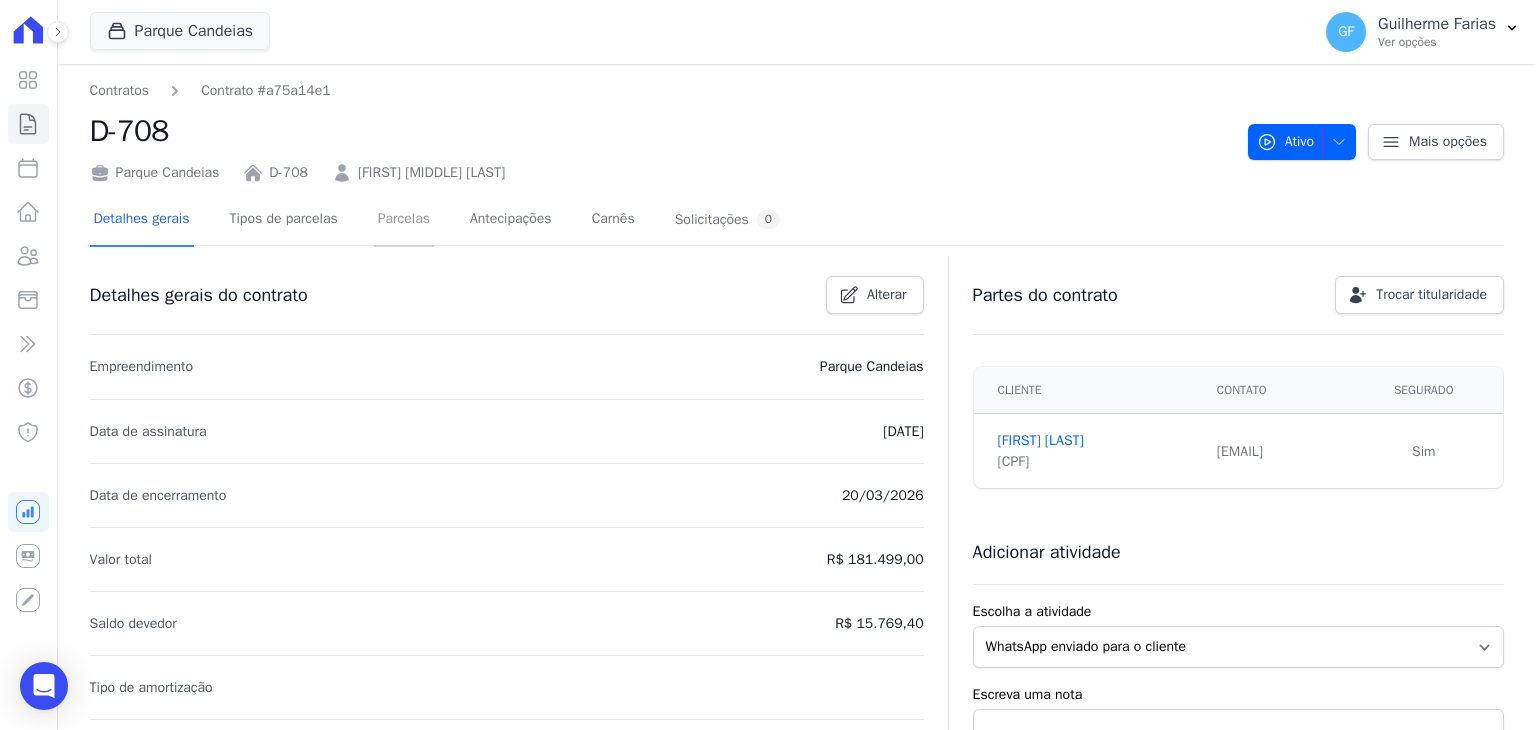 click on "Parcelas" at bounding box center [404, 220] 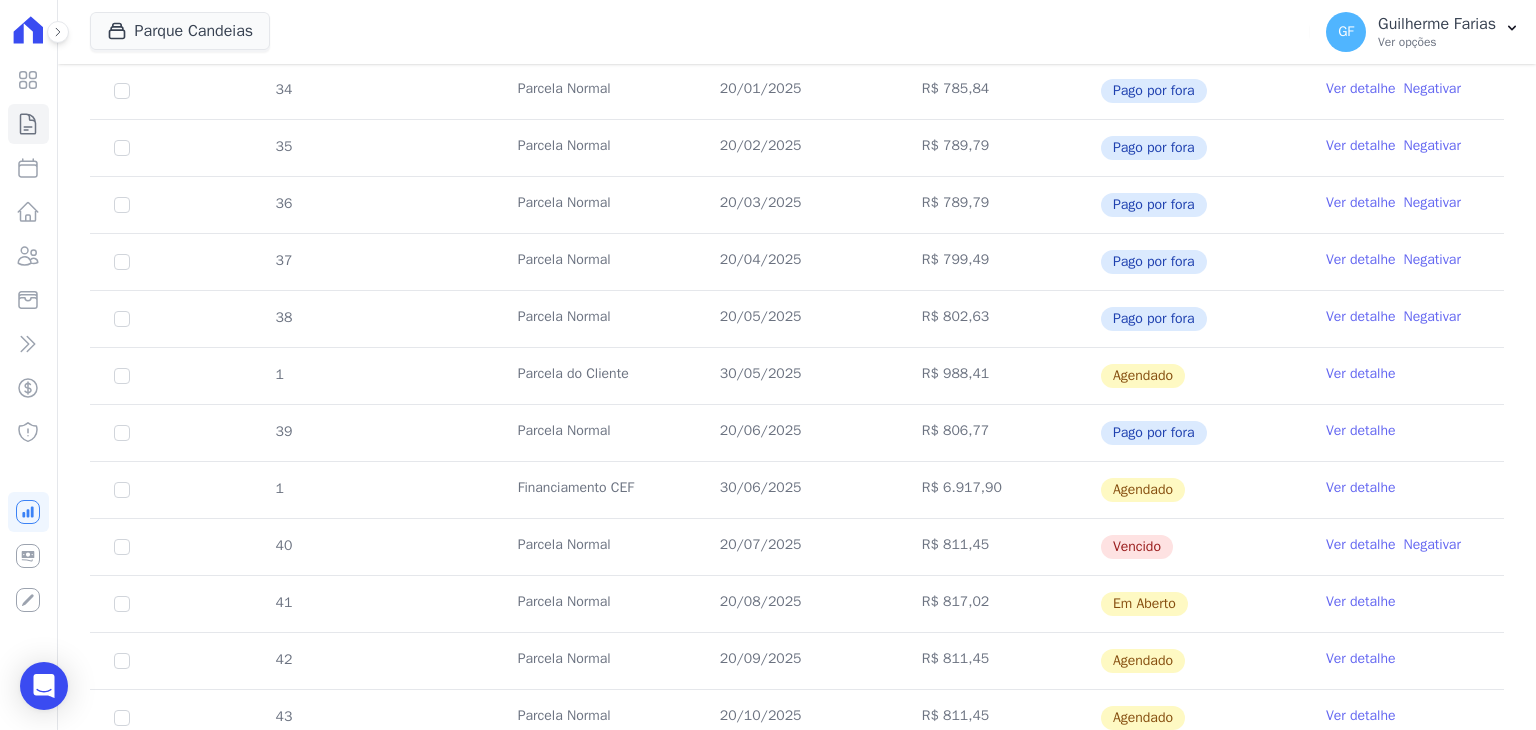 scroll, scrollTop: 600, scrollLeft: 0, axis: vertical 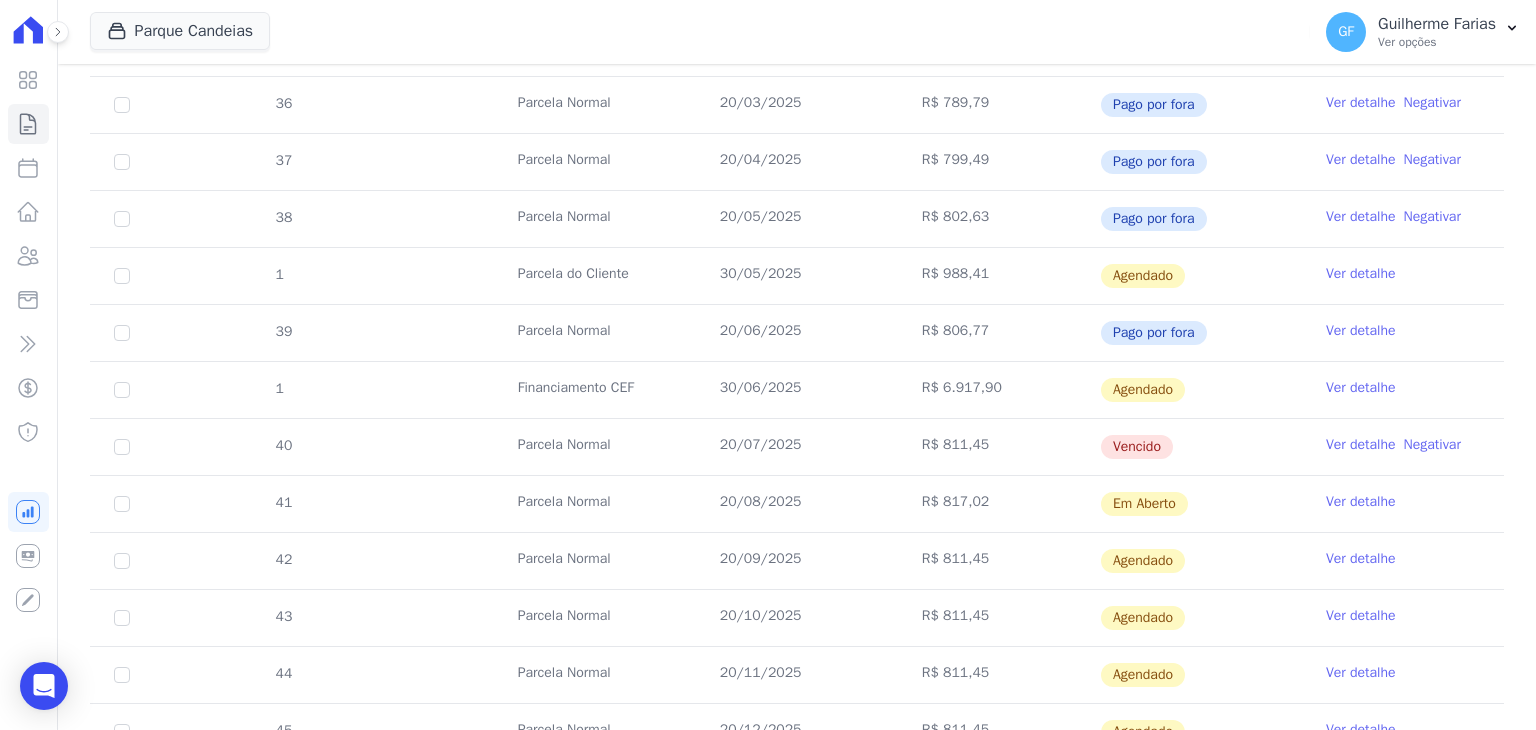 drag, startPoint x: 712, startPoint y: 441, endPoint x: 1167, endPoint y: 441, distance: 455 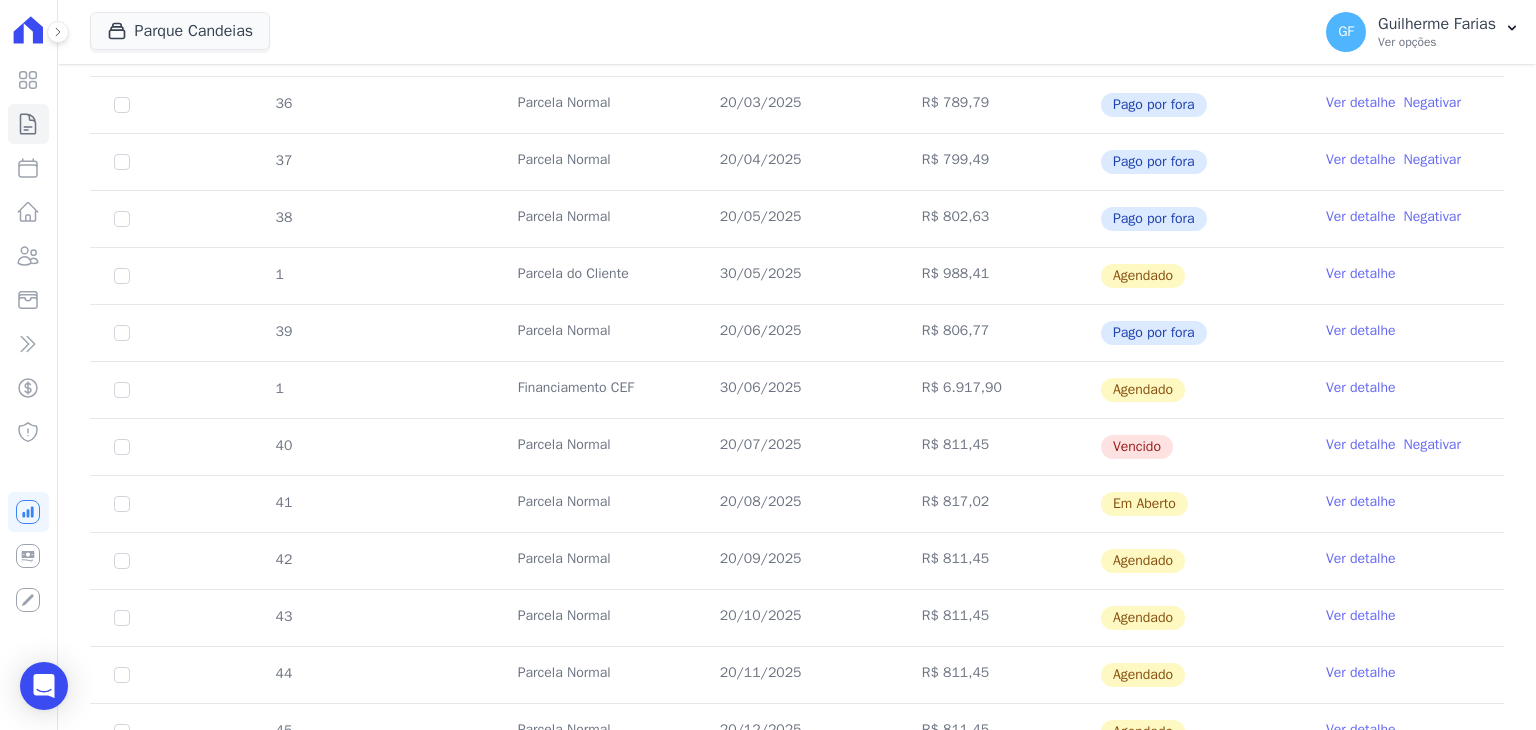 click on "Ver detalhe" at bounding box center [1361, 445] 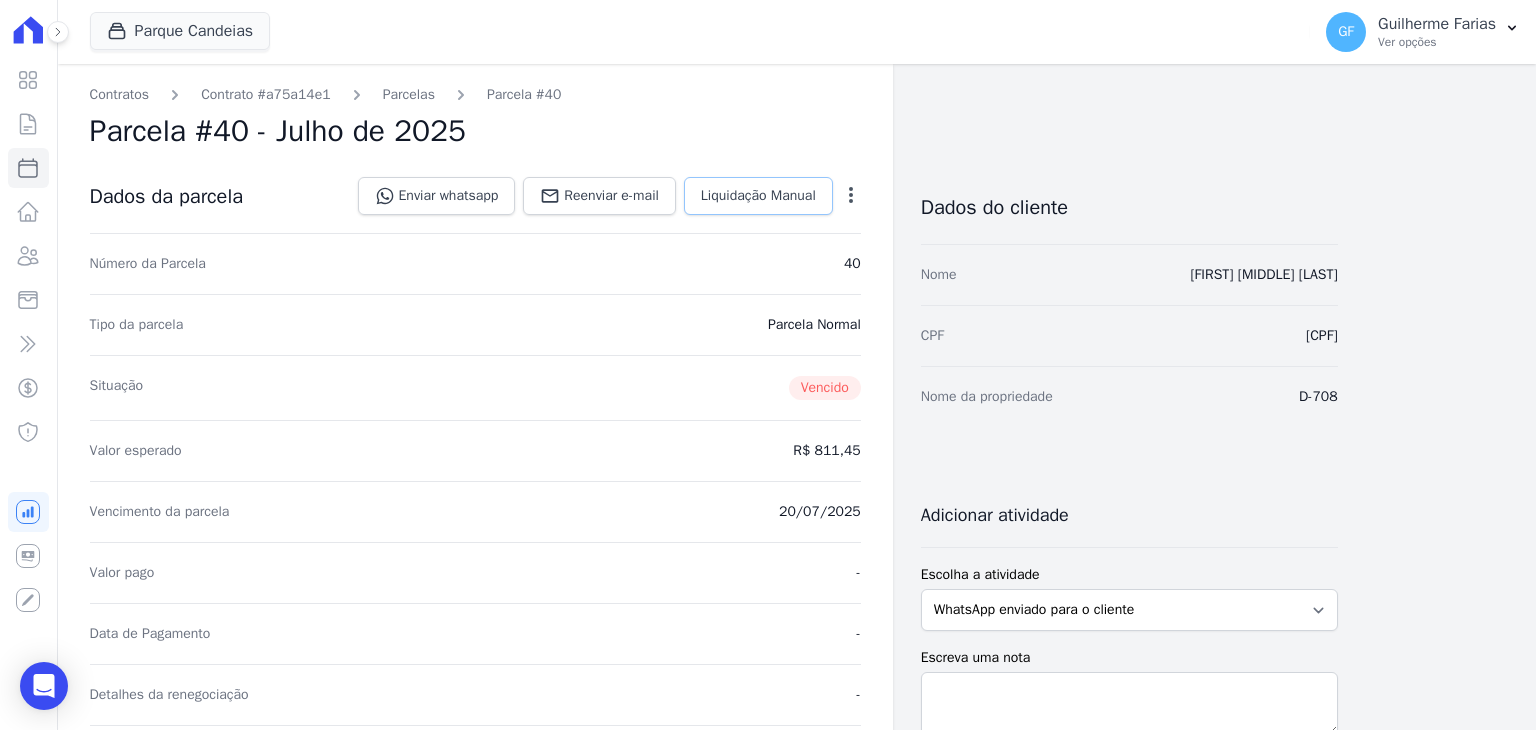 click on "Liquidação Manual" at bounding box center [758, 196] 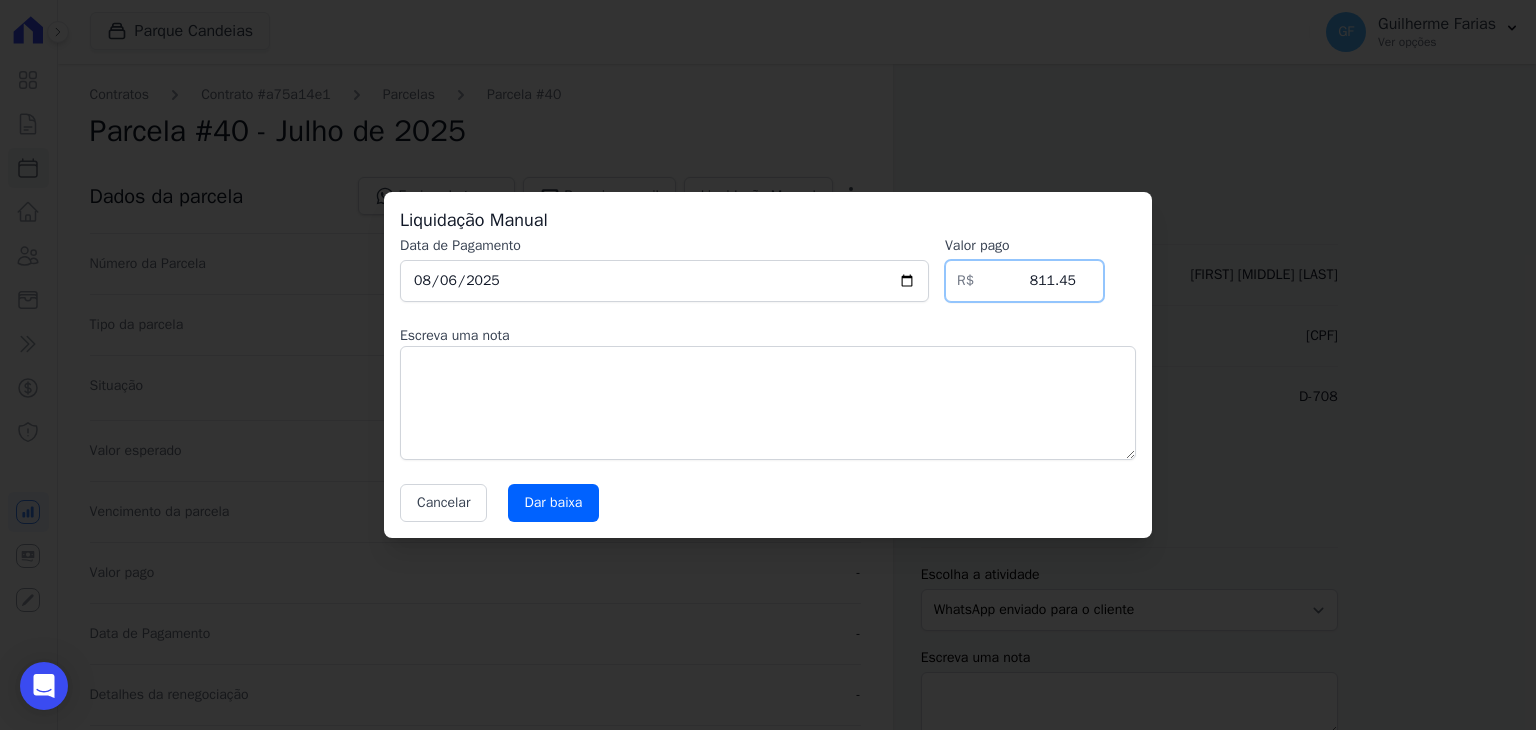 drag, startPoint x: 980, startPoint y: 274, endPoint x: 1535, endPoint y: 297, distance: 555.4764 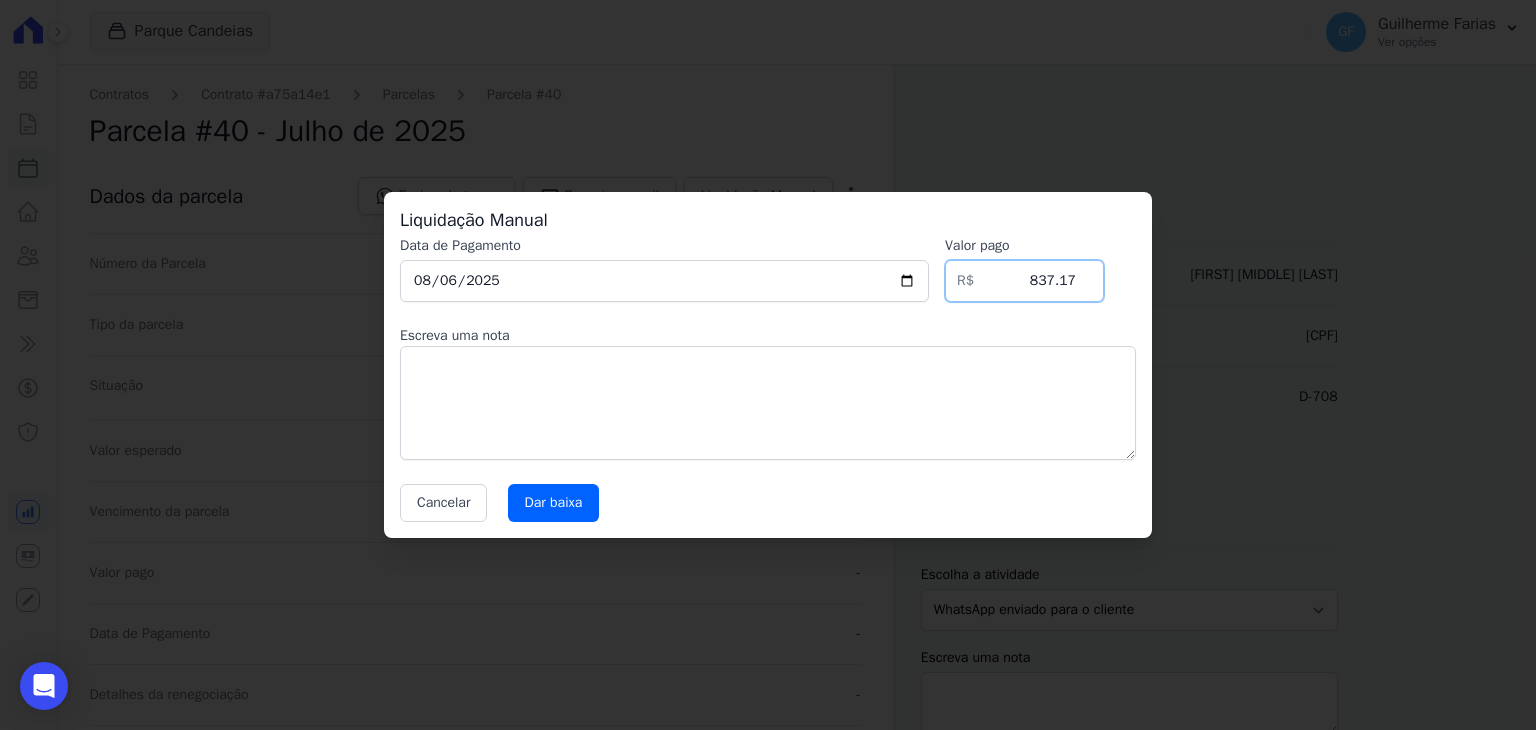 type on "837.17" 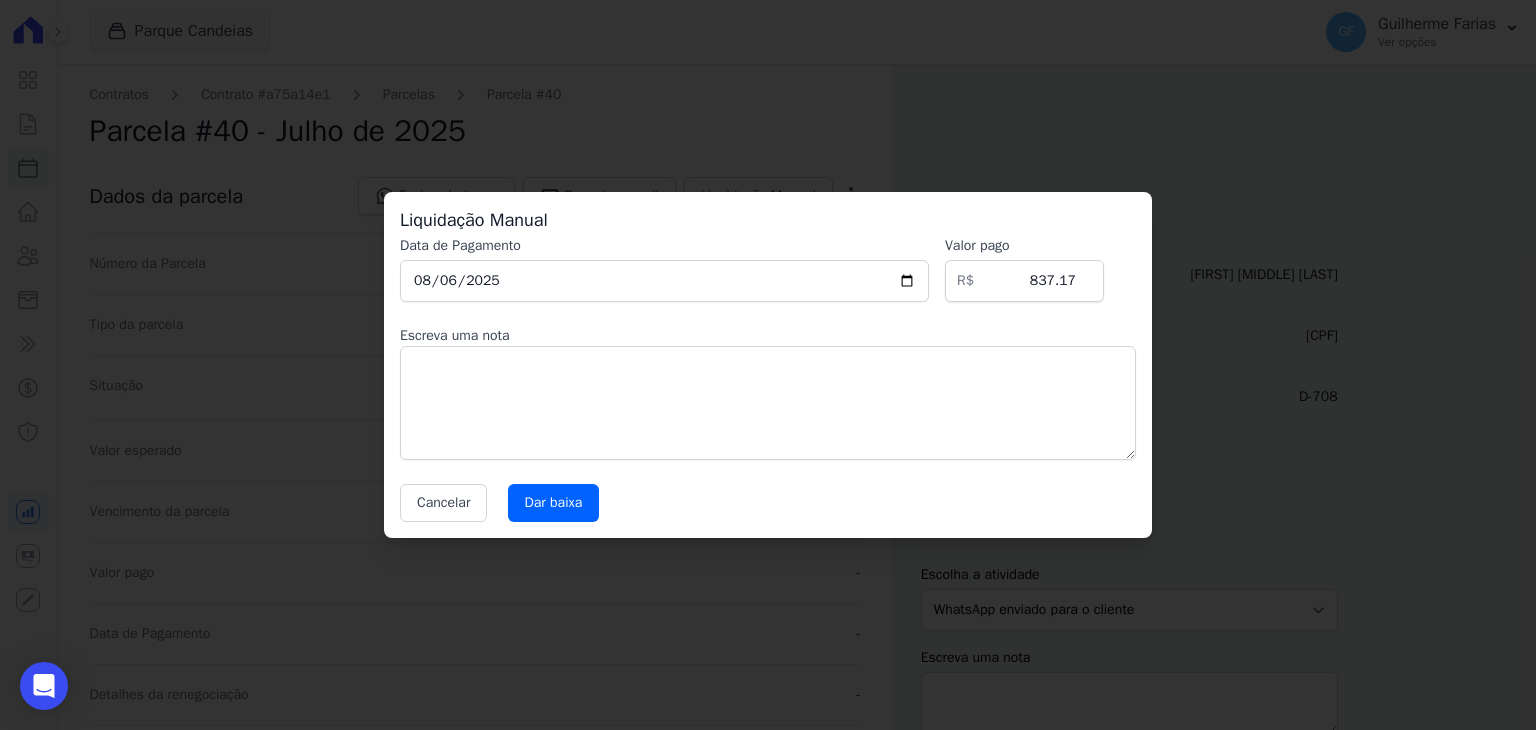 drag, startPoint x: 391, startPoint y: 296, endPoint x: 416, endPoint y: 288, distance: 26.24881 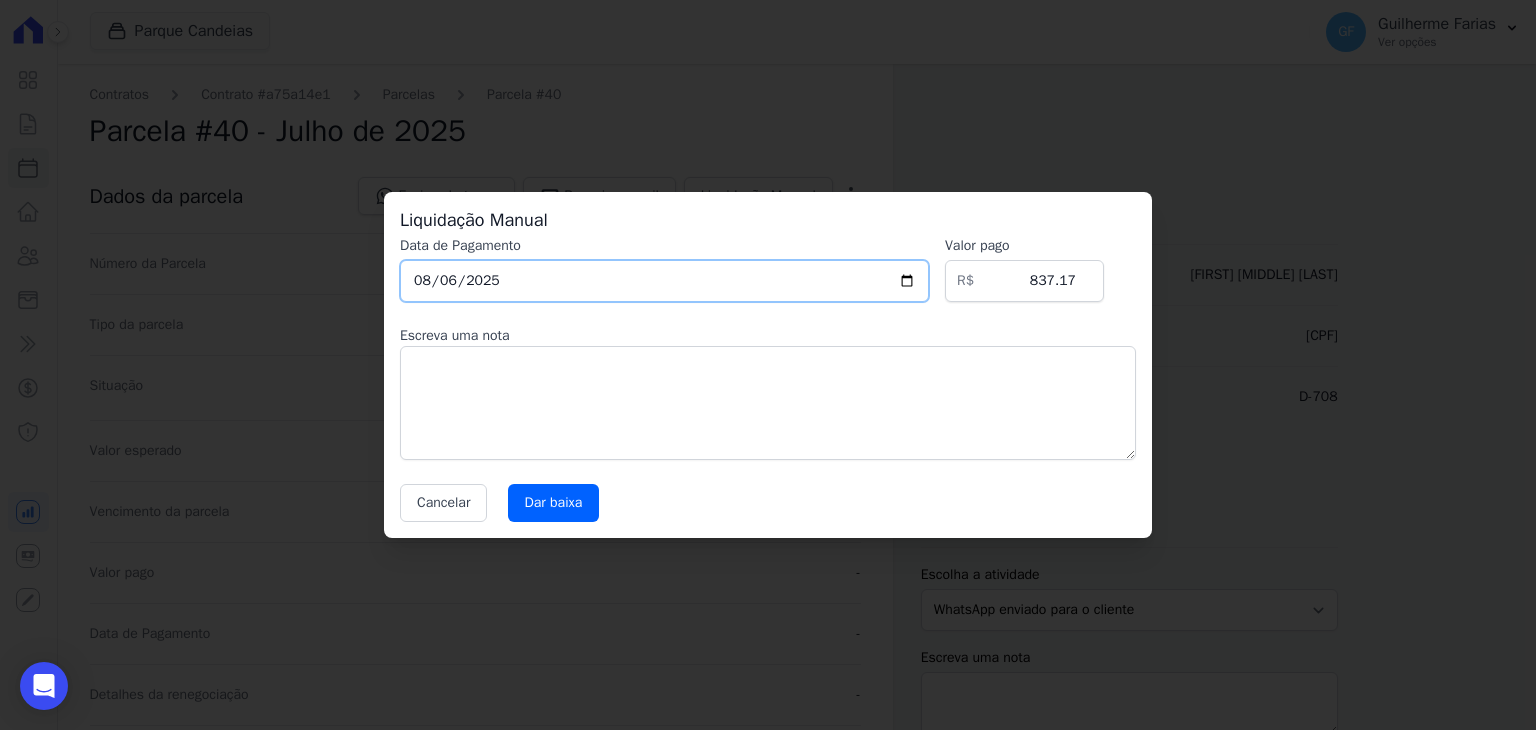 click on "[YEAR]-[MONTH]-[DATE]" at bounding box center [664, 281] 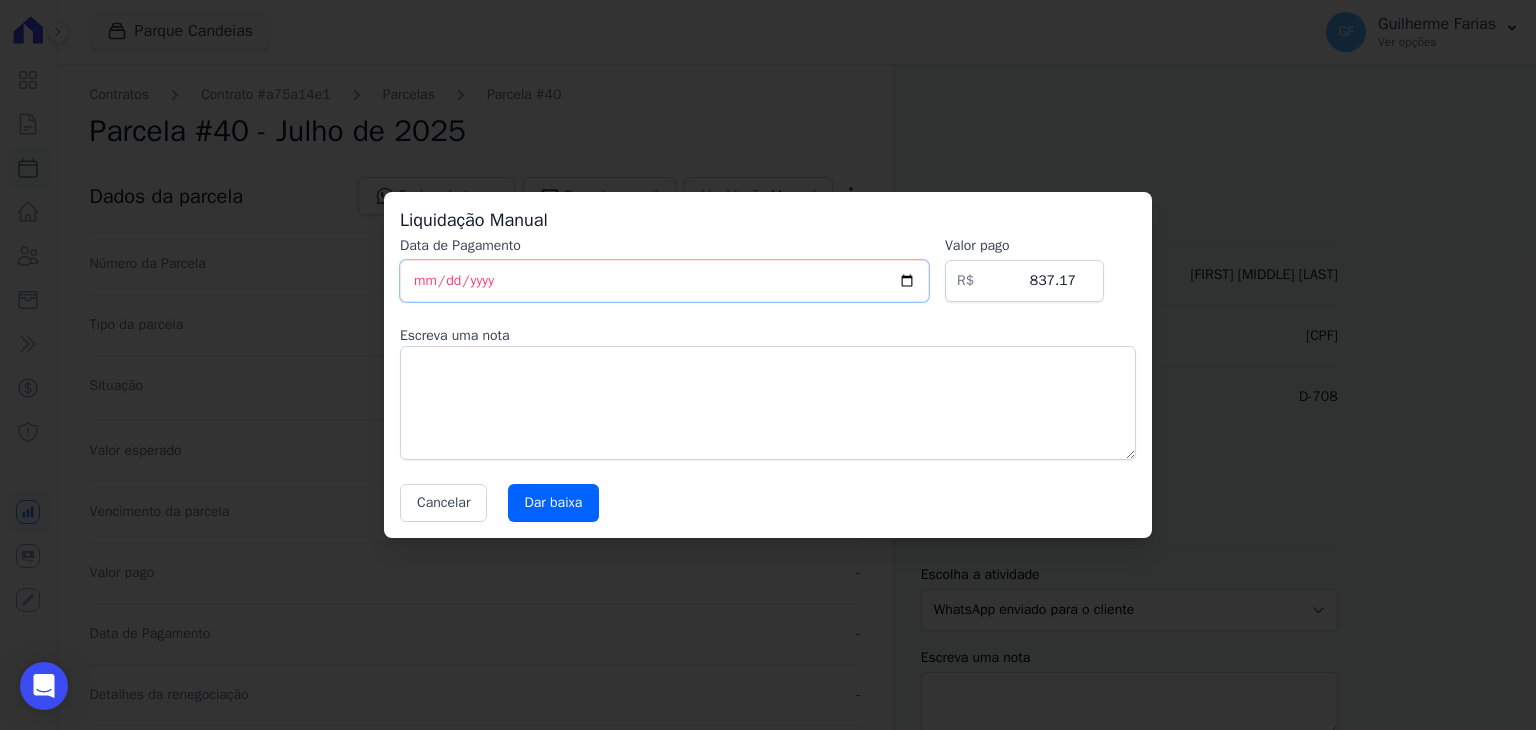 type on "2025-08-05" 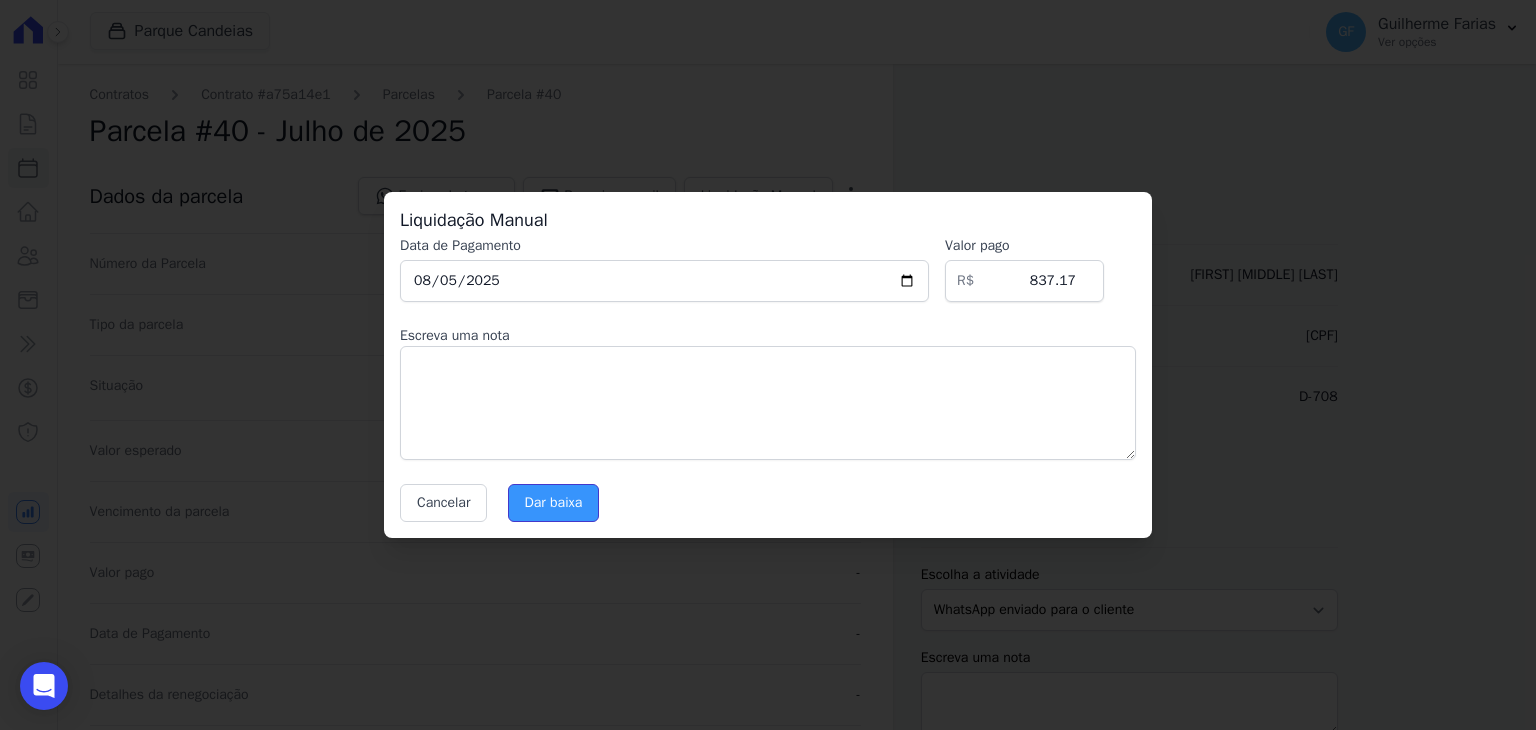 click on "Dar baixa" at bounding box center (554, 503) 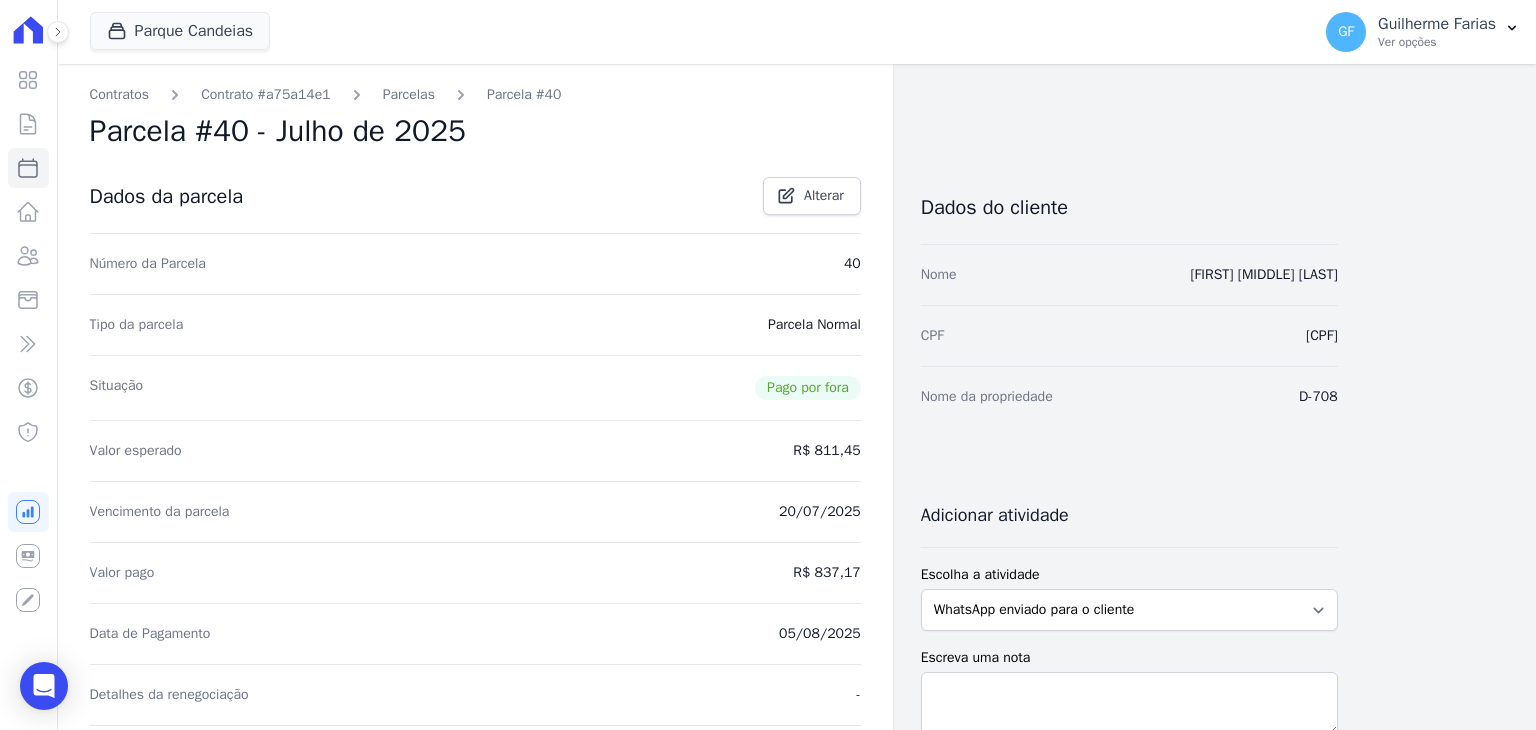click on "Parcelas" at bounding box center [409, 94] 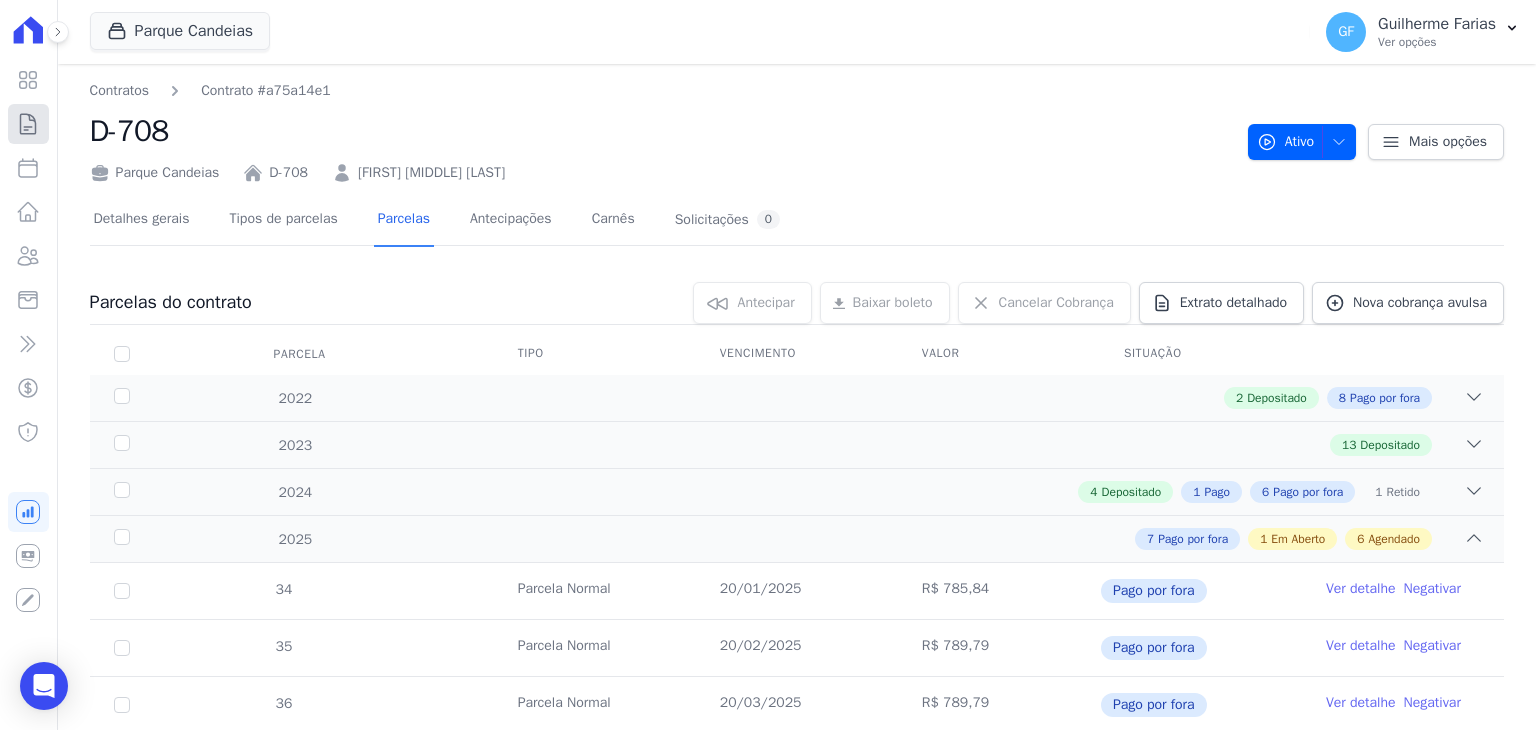 click on "Contratos" at bounding box center [28, 124] 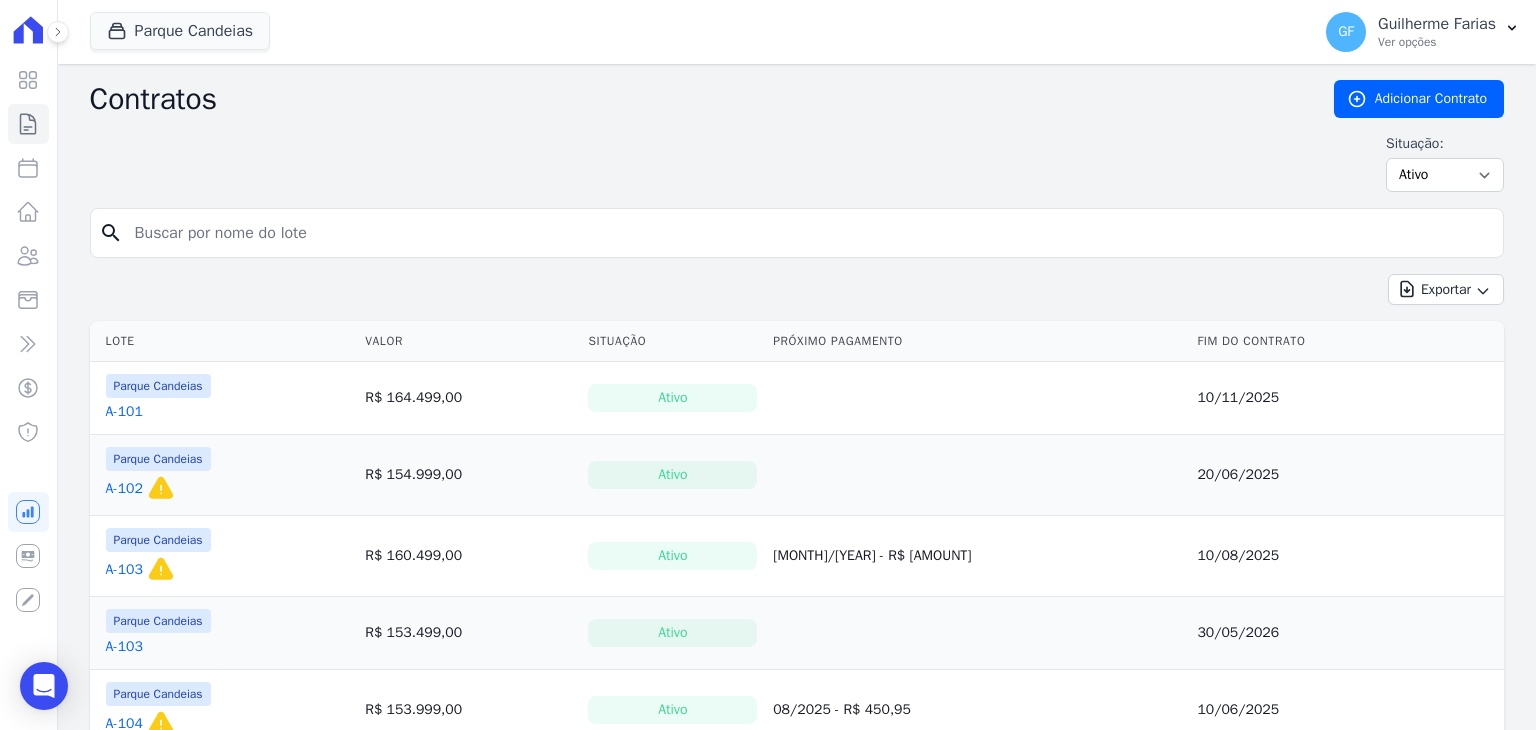 click at bounding box center [809, 233] 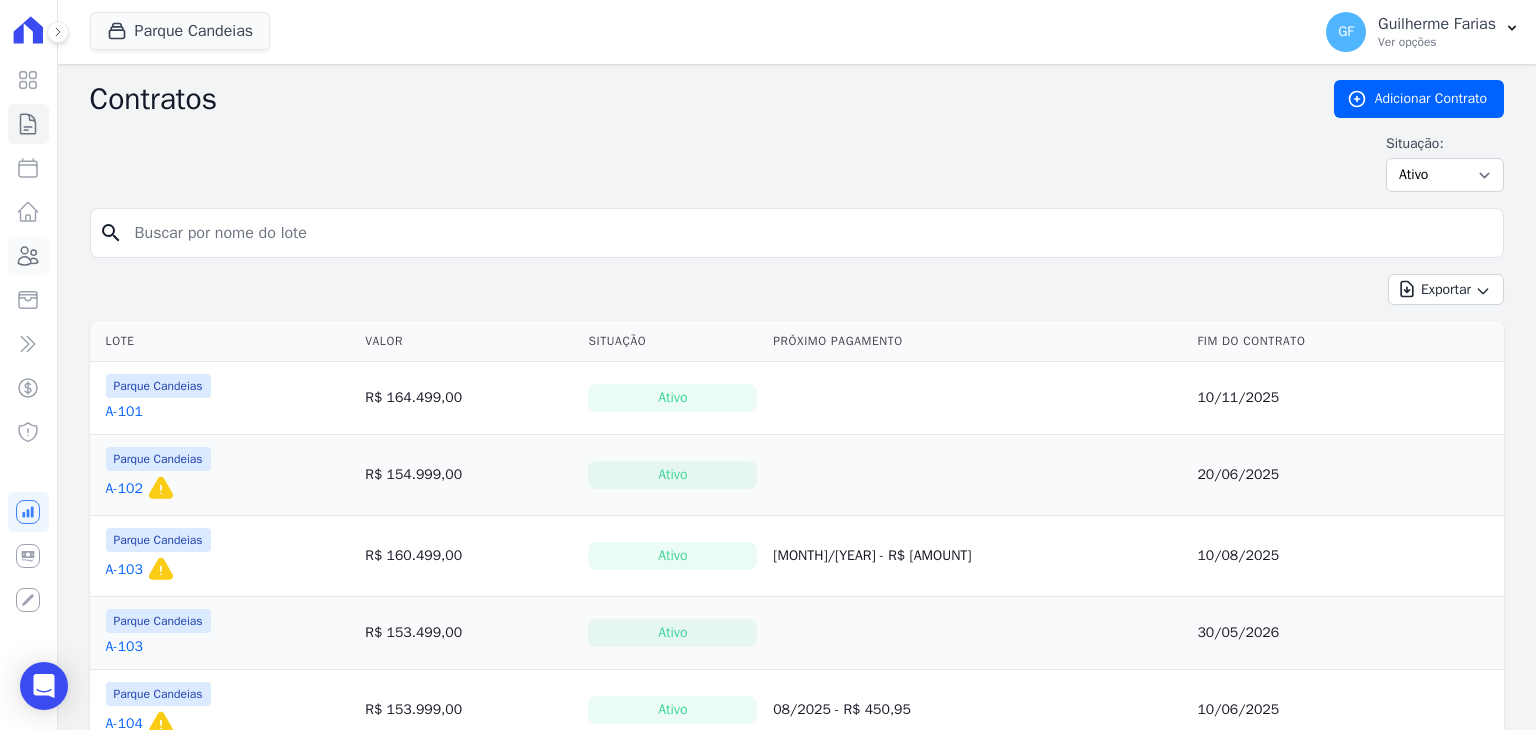 click 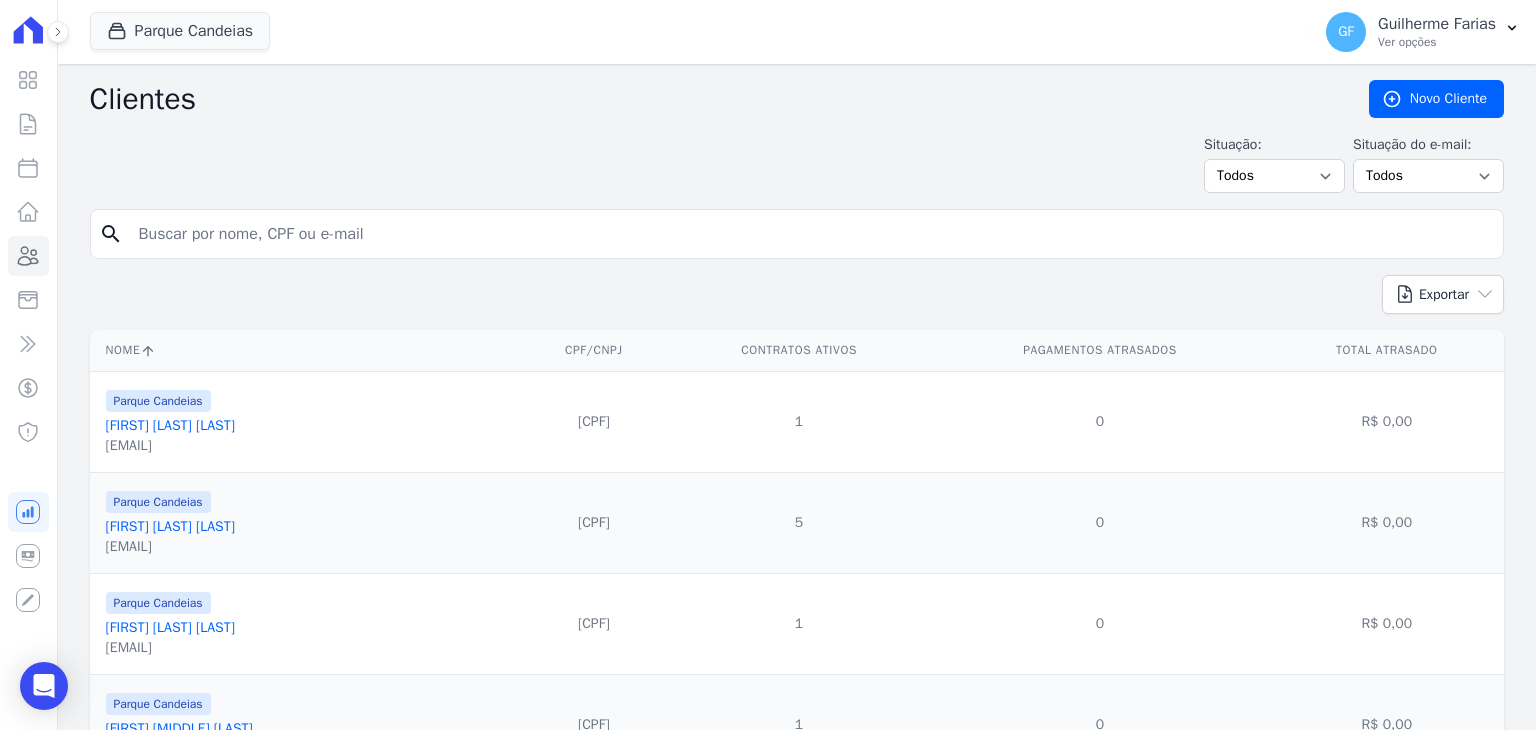 click at bounding box center (811, 234) 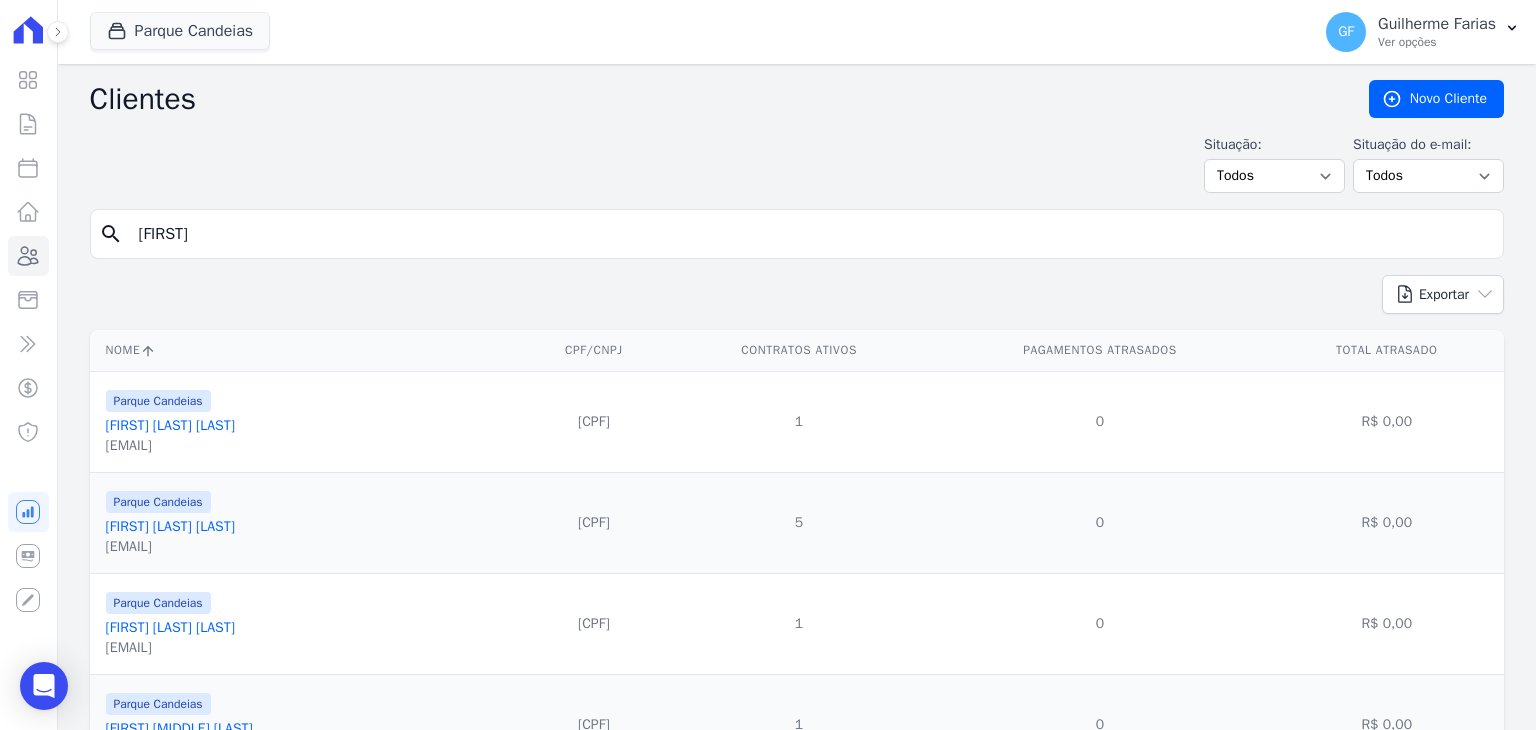 type on "[FIRST] [FIRST] de [LAST]" 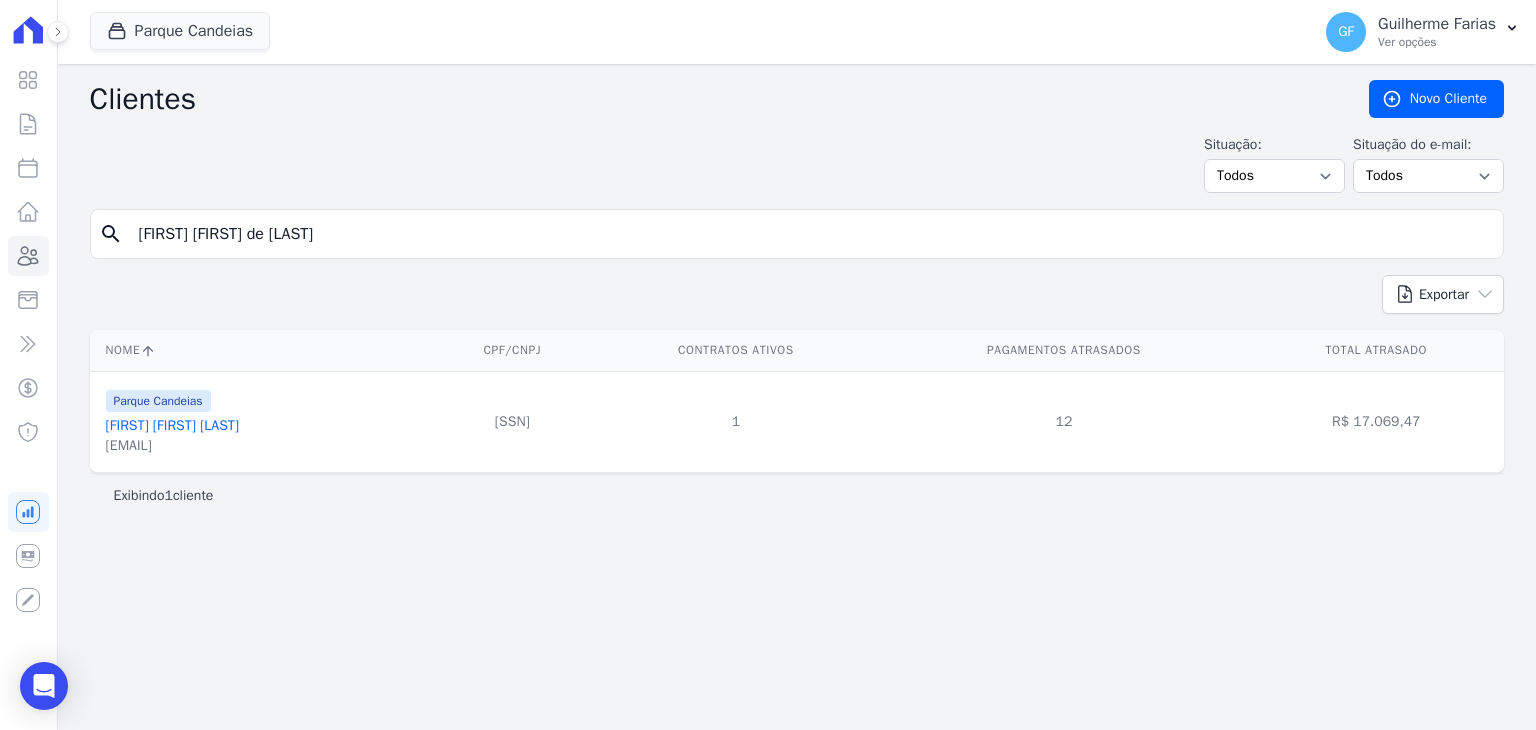 click on "[FIRST] [FIRST] [LAST]" at bounding box center [172, 425] 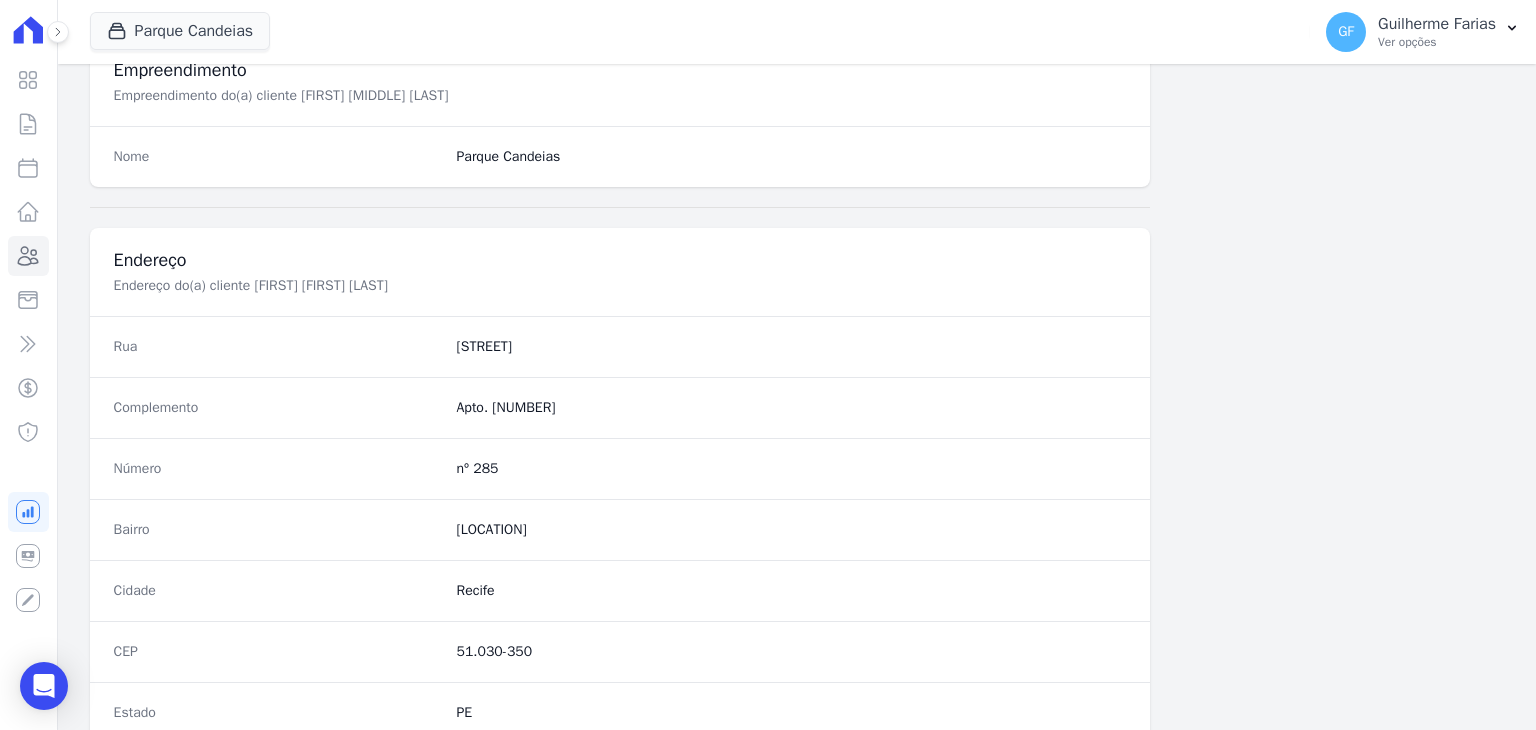 scroll, scrollTop: 1135, scrollLeft: 0, axis: vertical 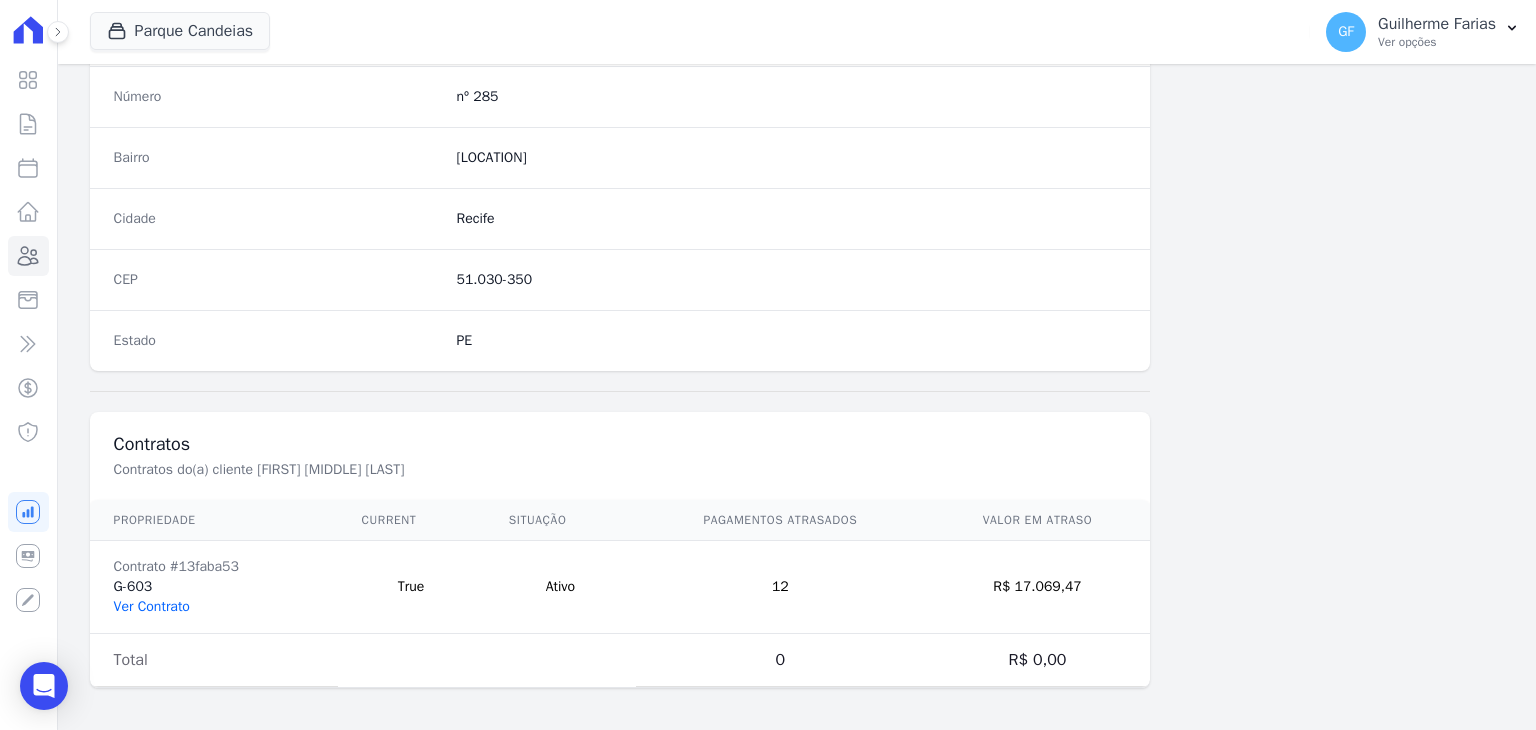click on "Ver Contrato" at bounding box center [152, 606] 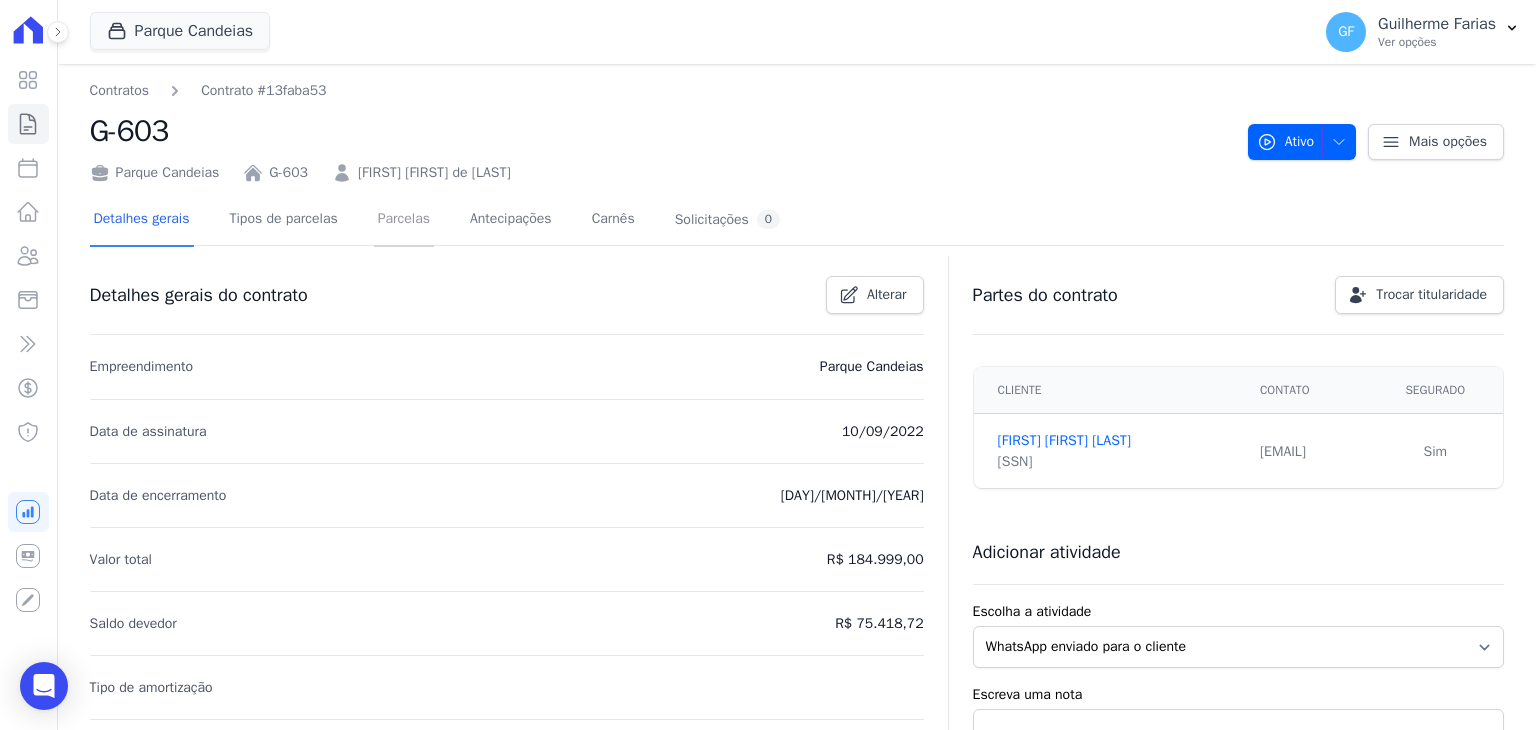 click on "Parcelas" at bounding box center [404, 220] 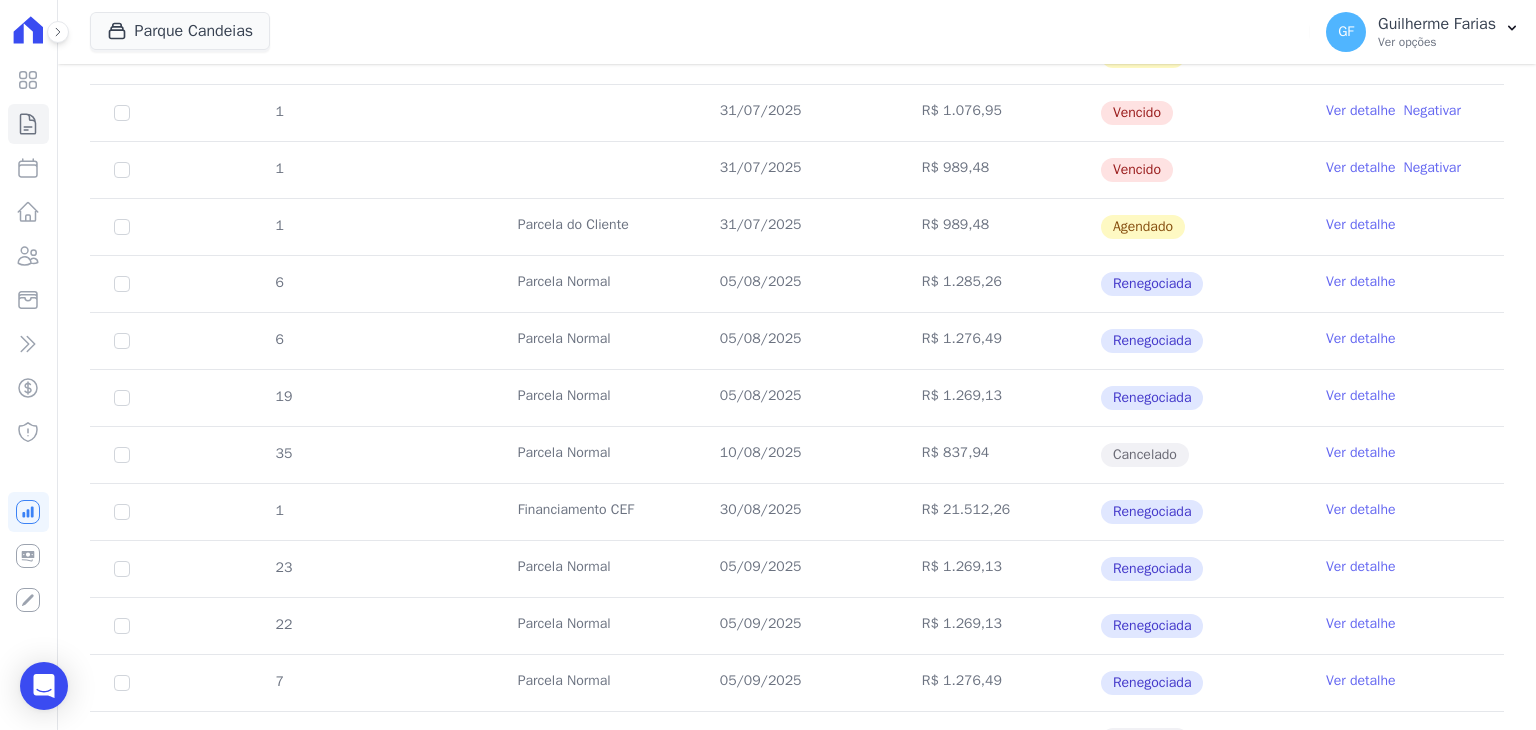 scroll, scrollTop: 3200, scrollLeft: 0, axis: vertical 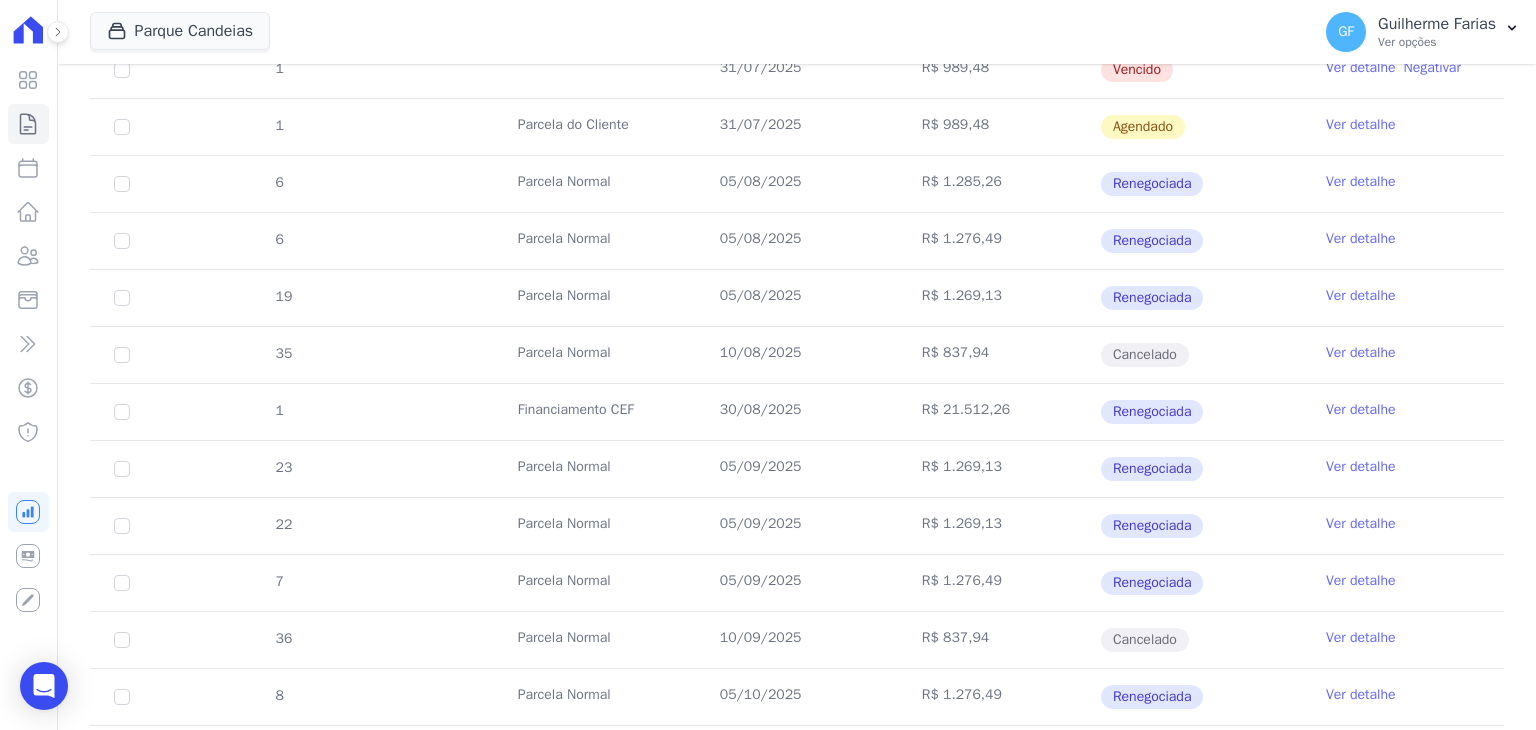 drag, startPoint x: 710, startPoint y: 169, endPoint x: 1203, endPoint y: 281, distance: 505.56207 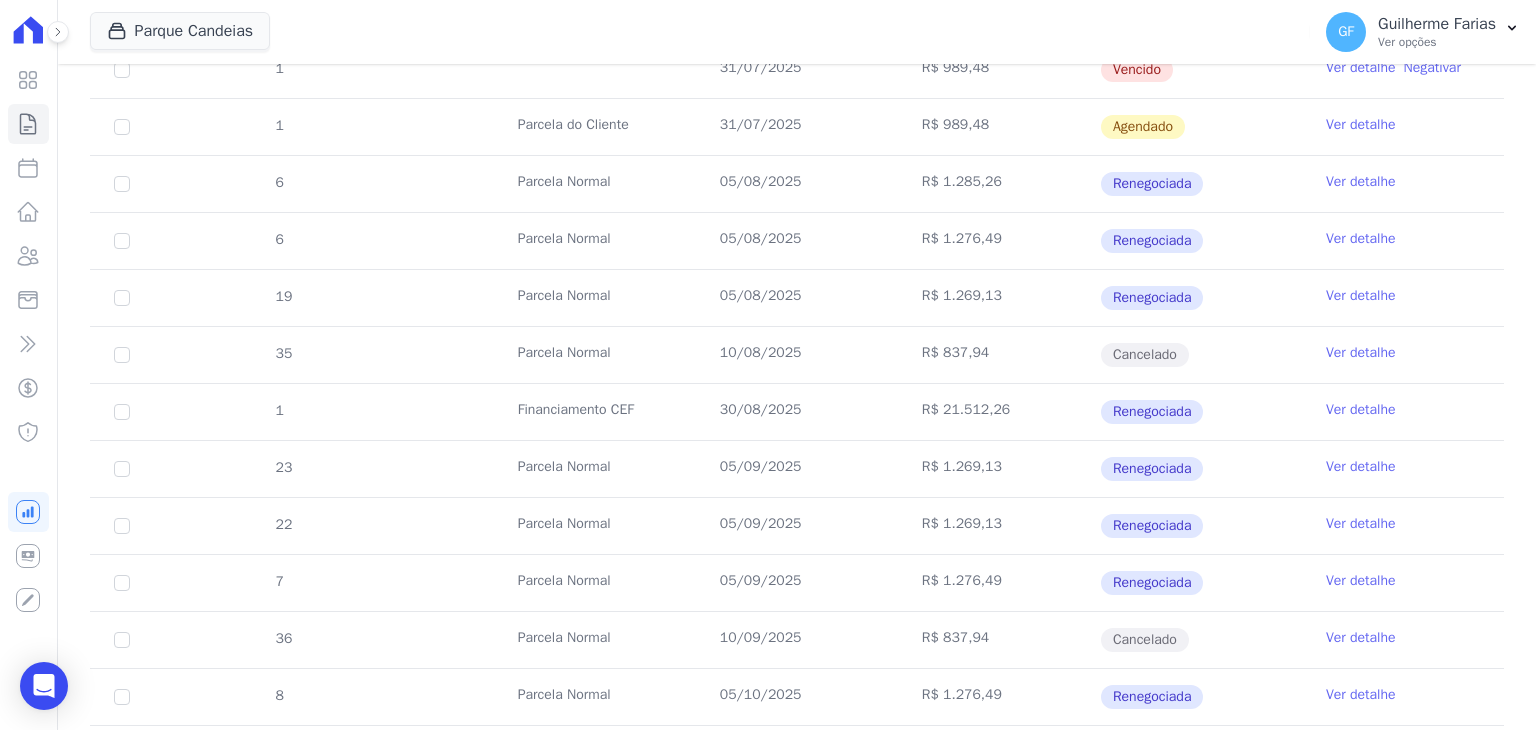 click on "Ver detalhe" at bounding box center (1361, 182) 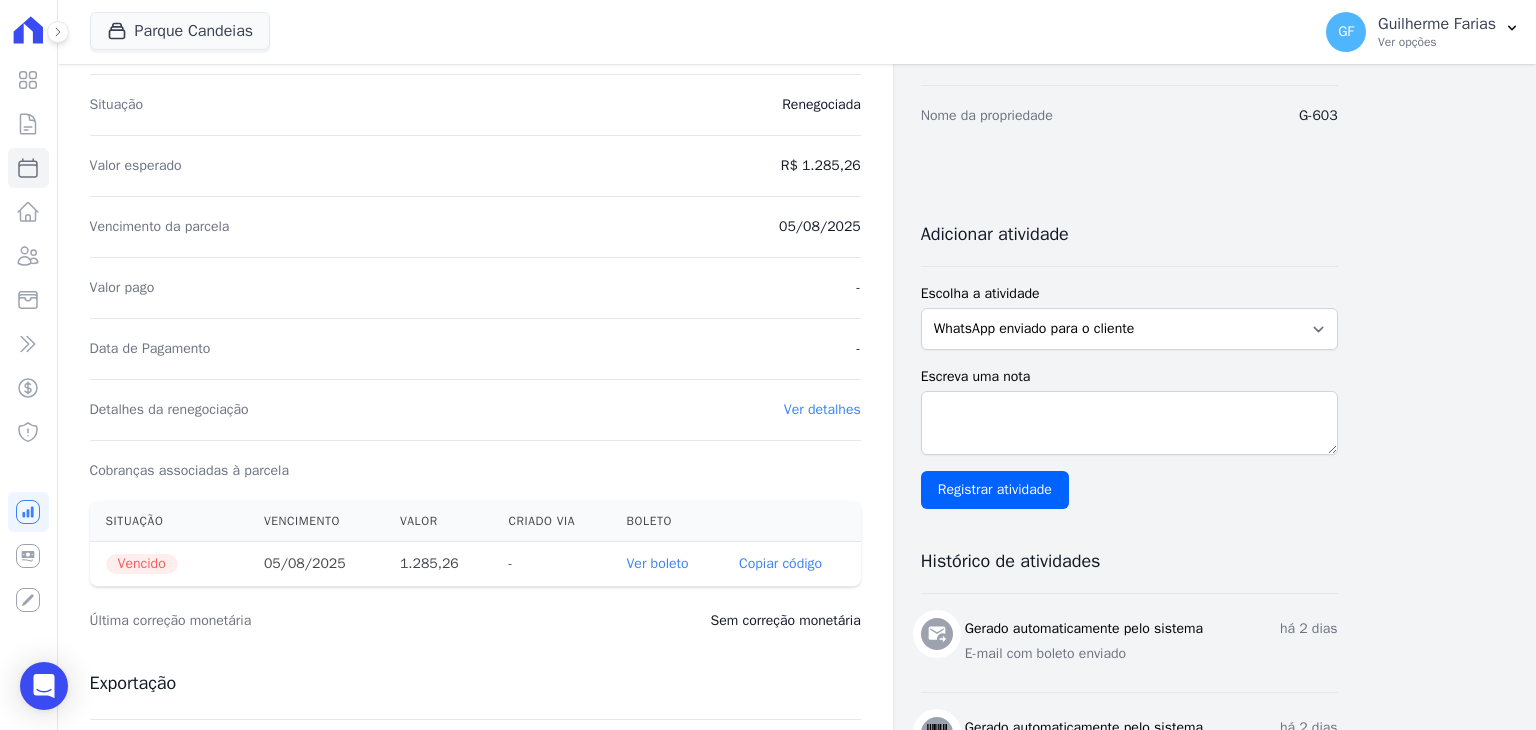 scroll, scrollTop: 300, scrollLeft: 0, axis: vertical 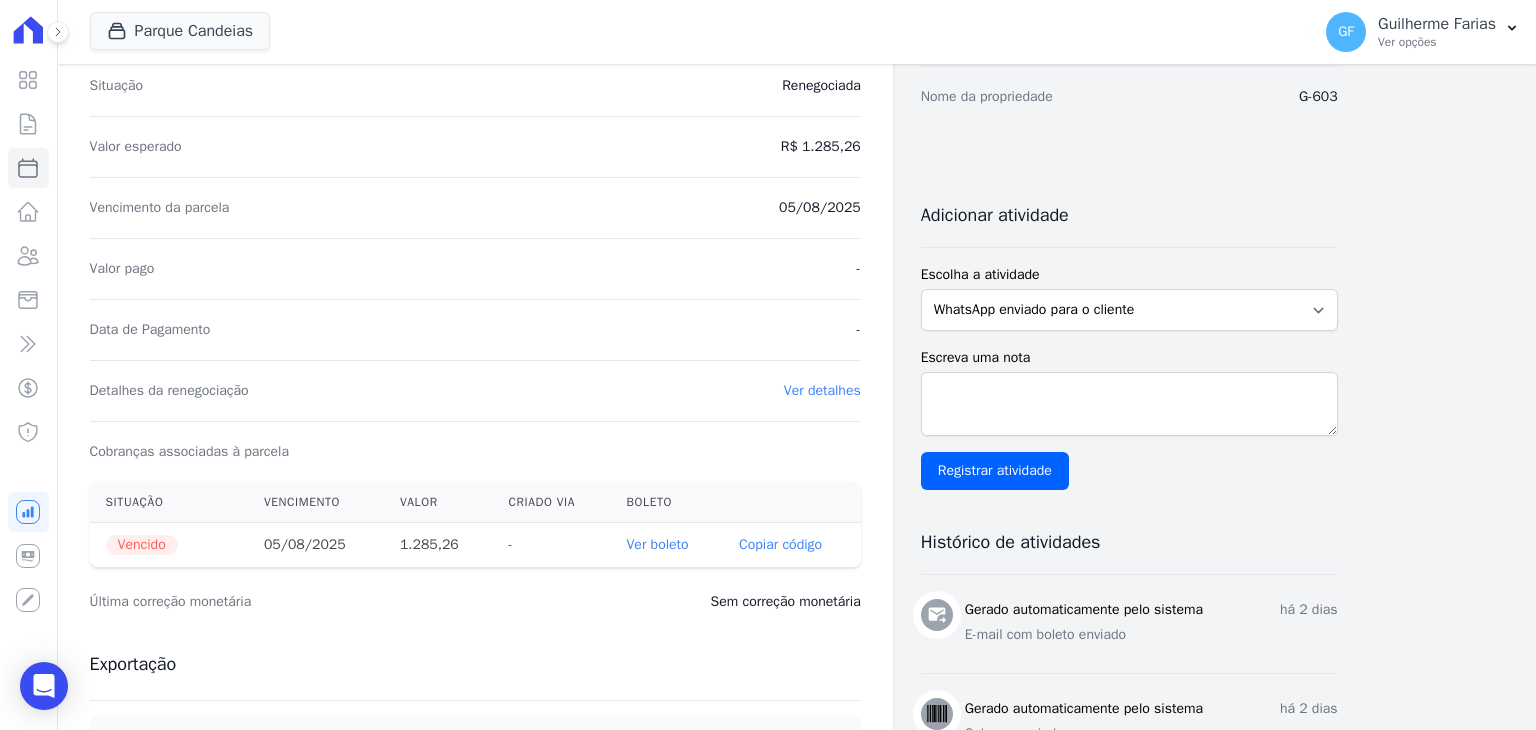 click on "Ver boleto" at bounding box center [658, 544] 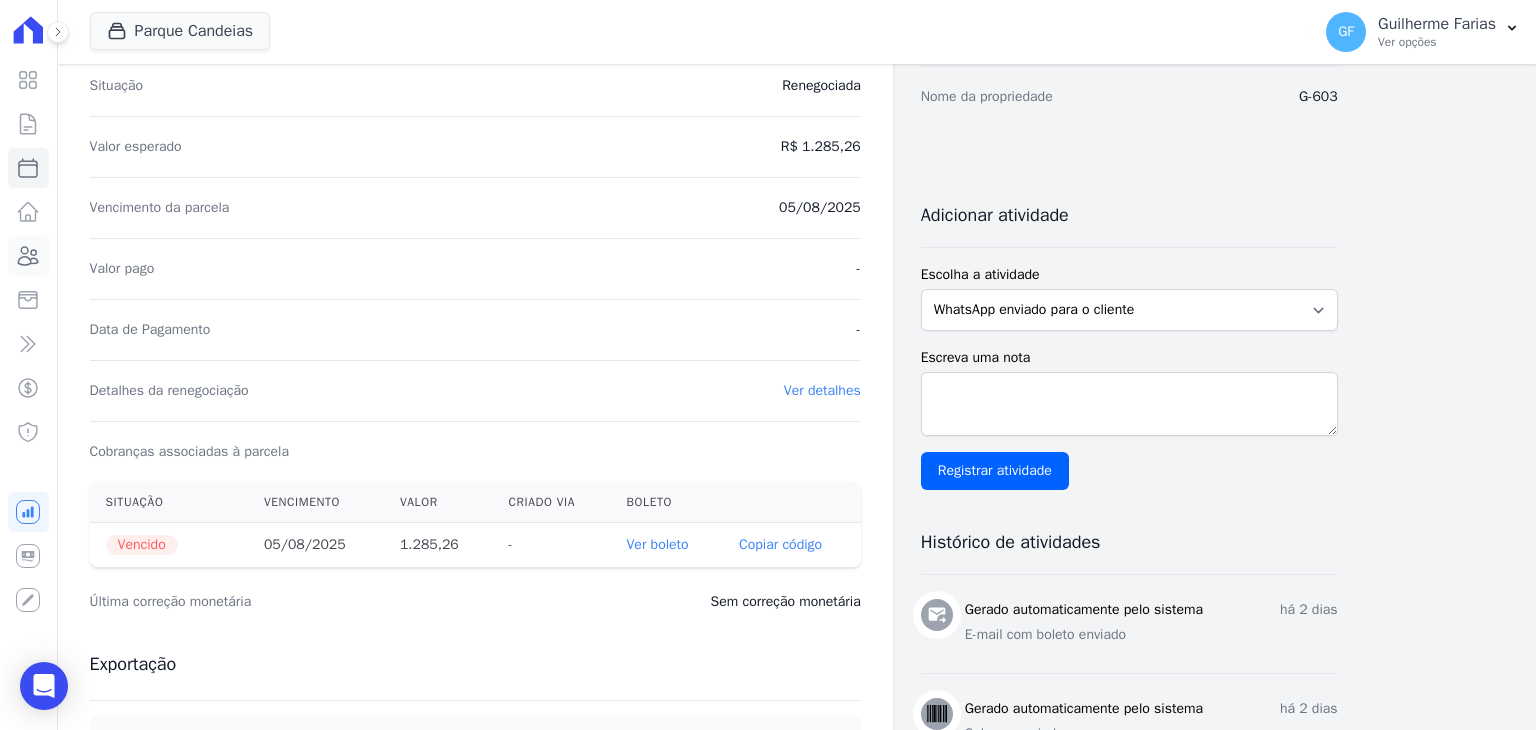 click 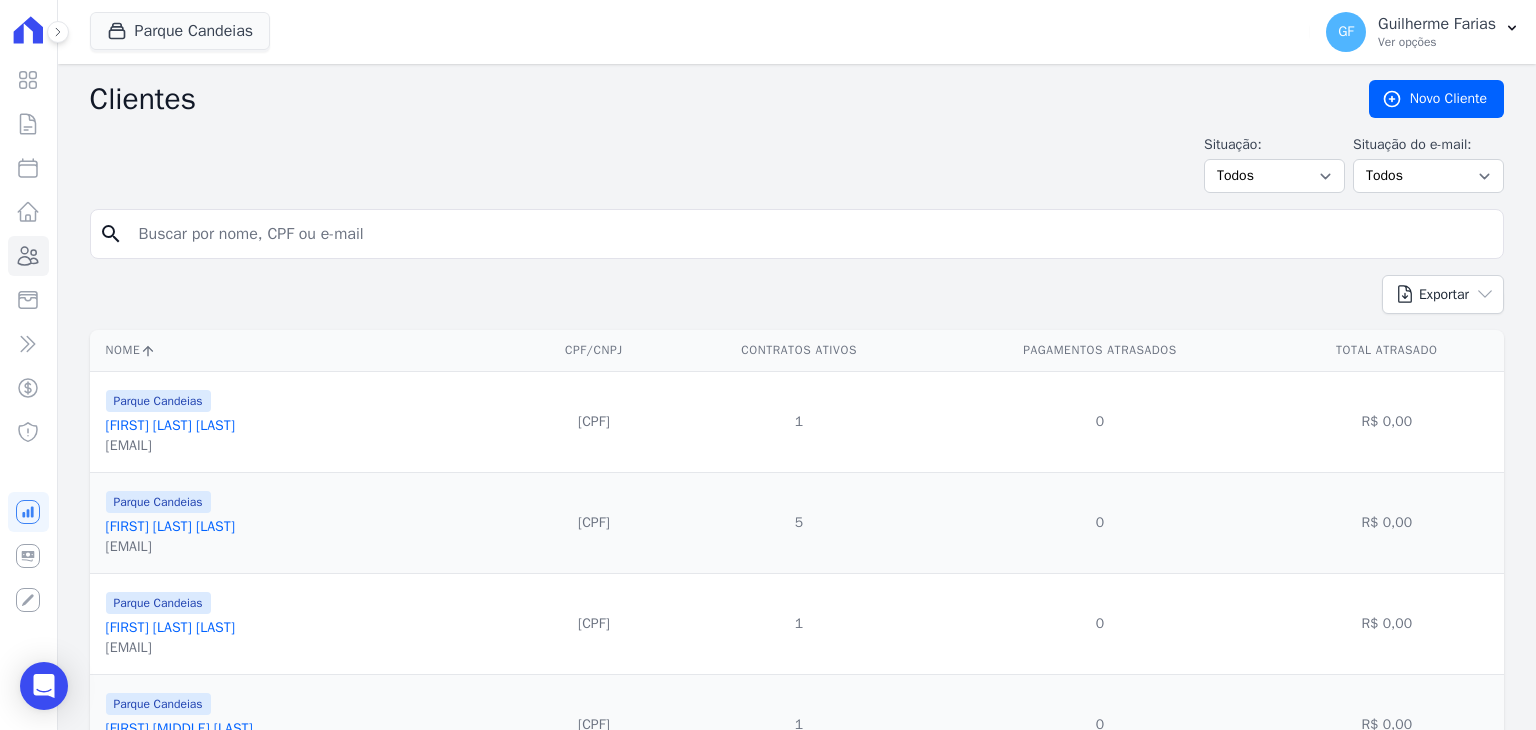 click at bounding box center [811, 234] 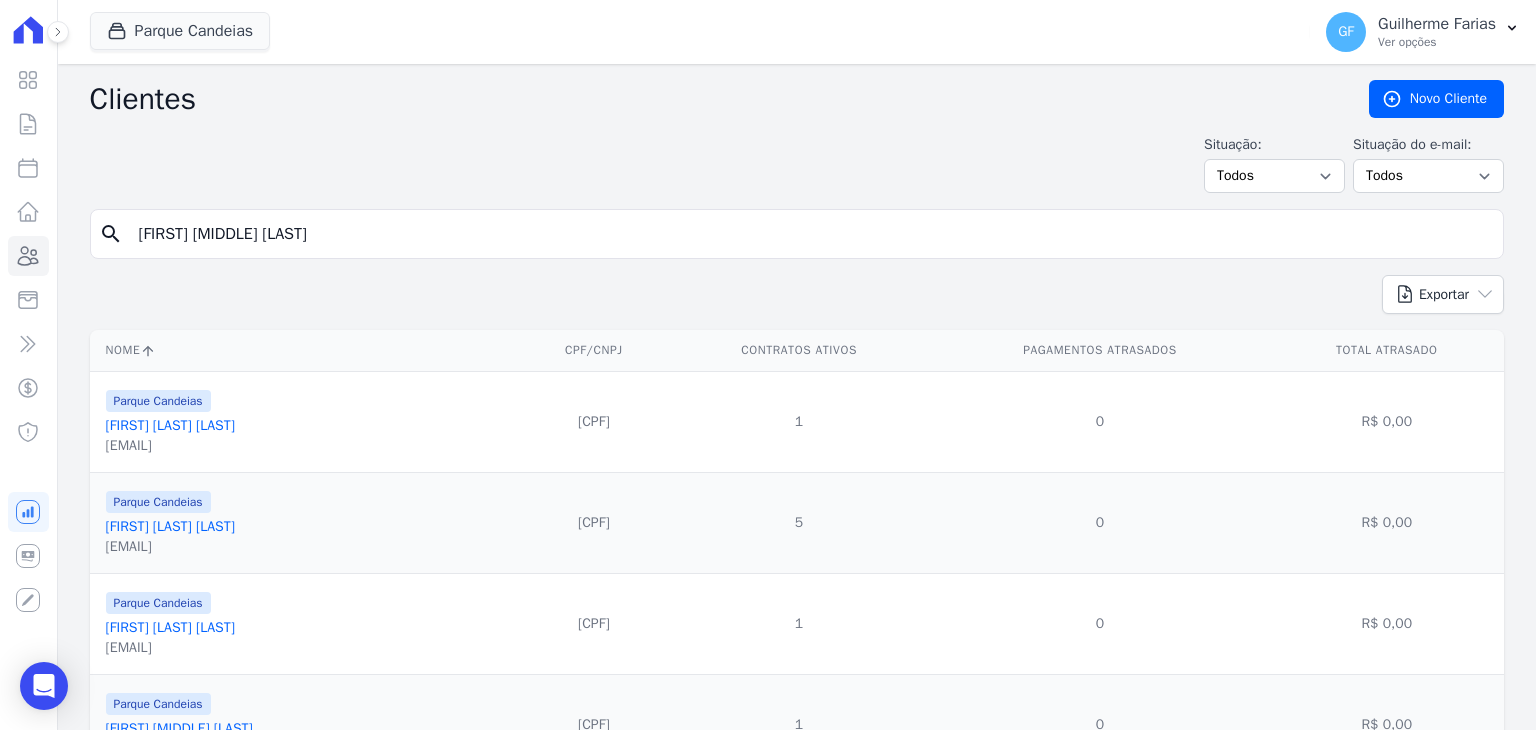 type on "[FIRST] [MIDDLE] [LAST]" 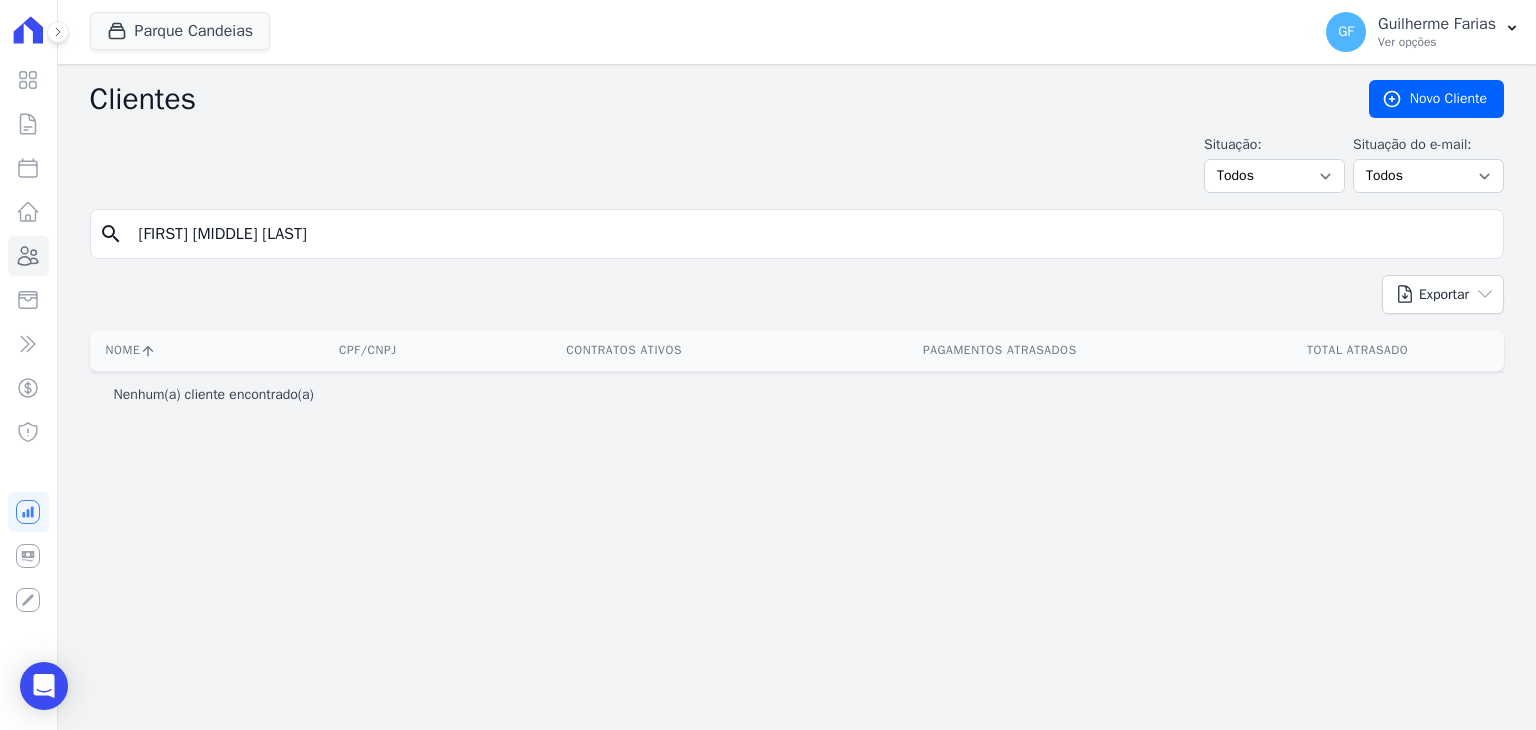 click on "[FIRST] [MIDDLE] [LAST]" at bounding box center [811, 234] 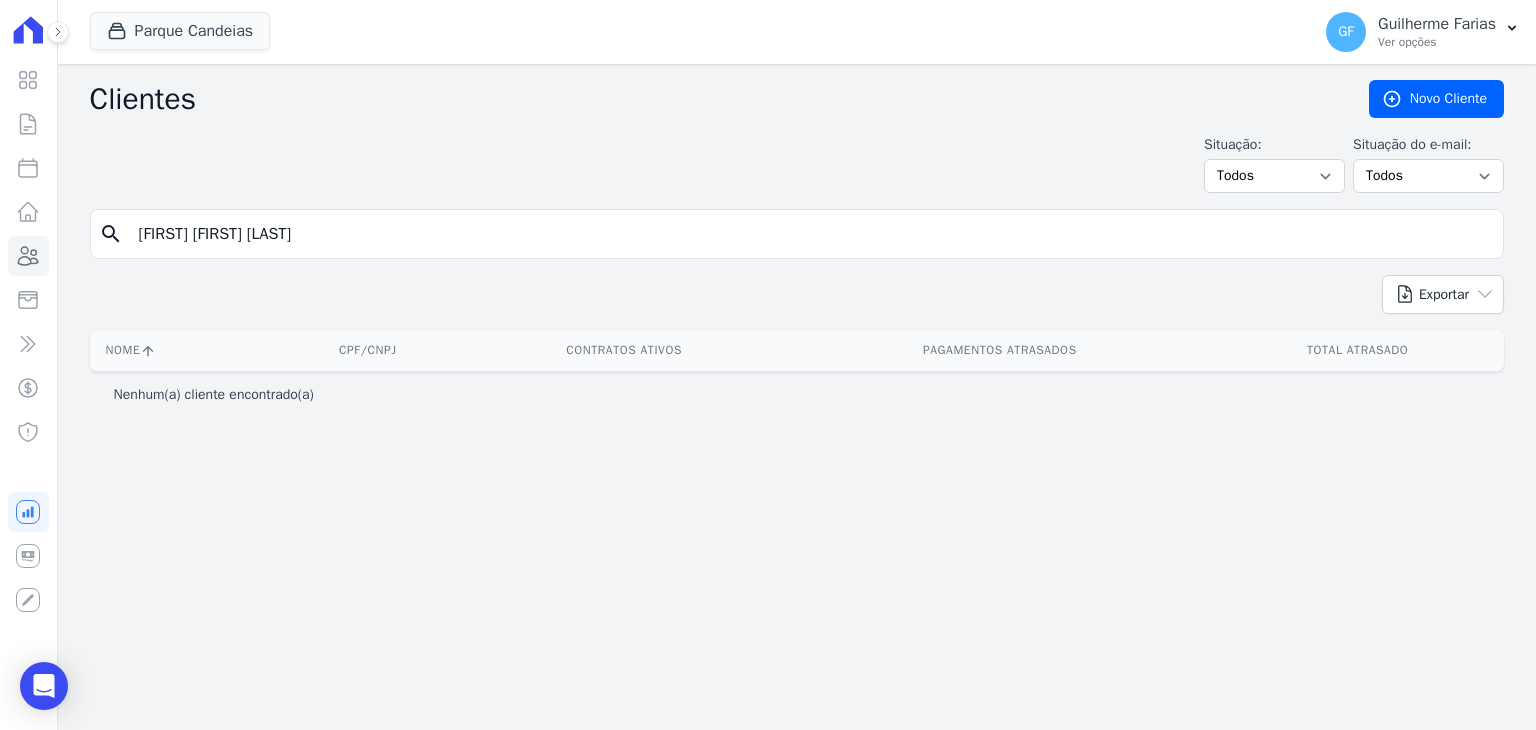 type on "[FIRST] [FIRST] [LAST]" 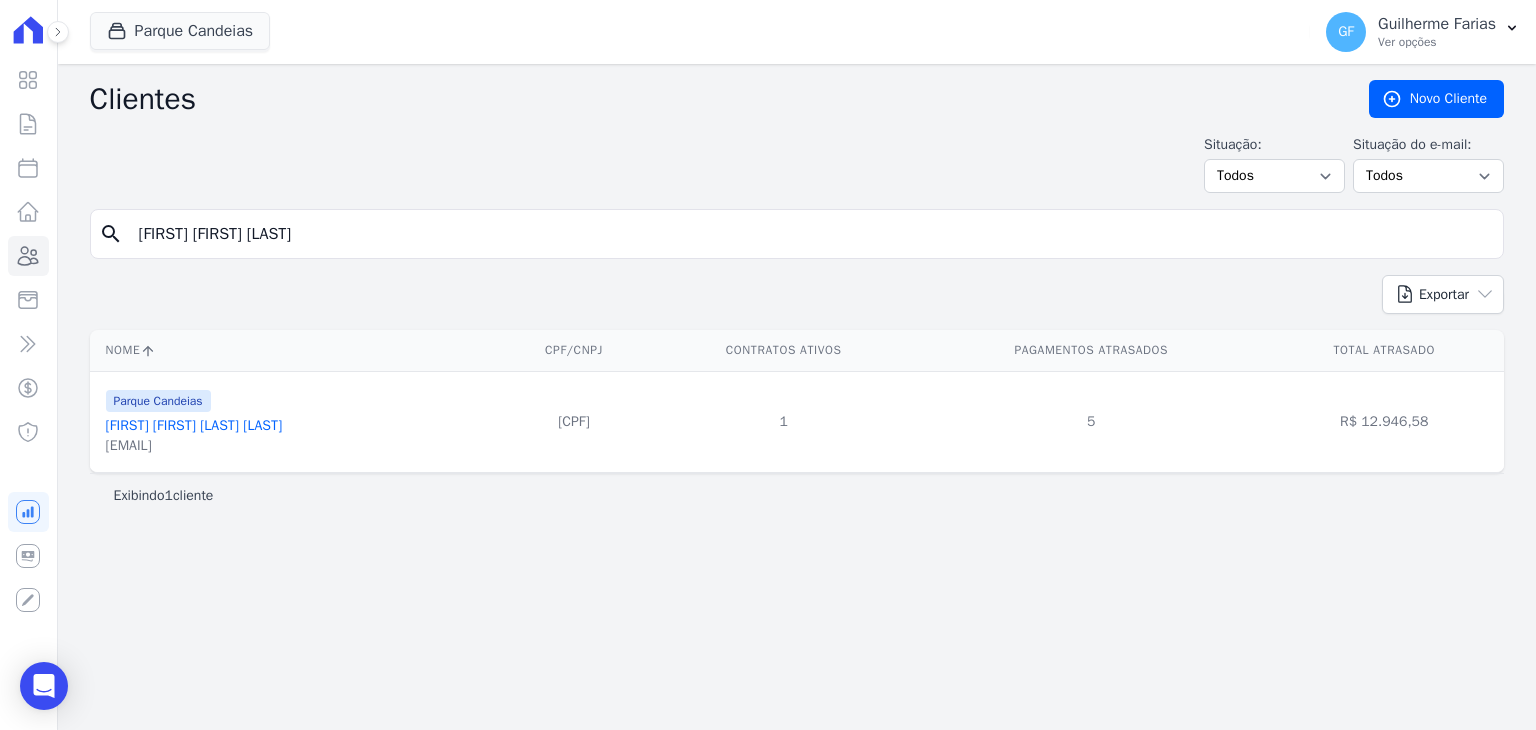 click on "[FIRST] [FIRST] [LAST] [LAST]" at bounding box center [194, 425] 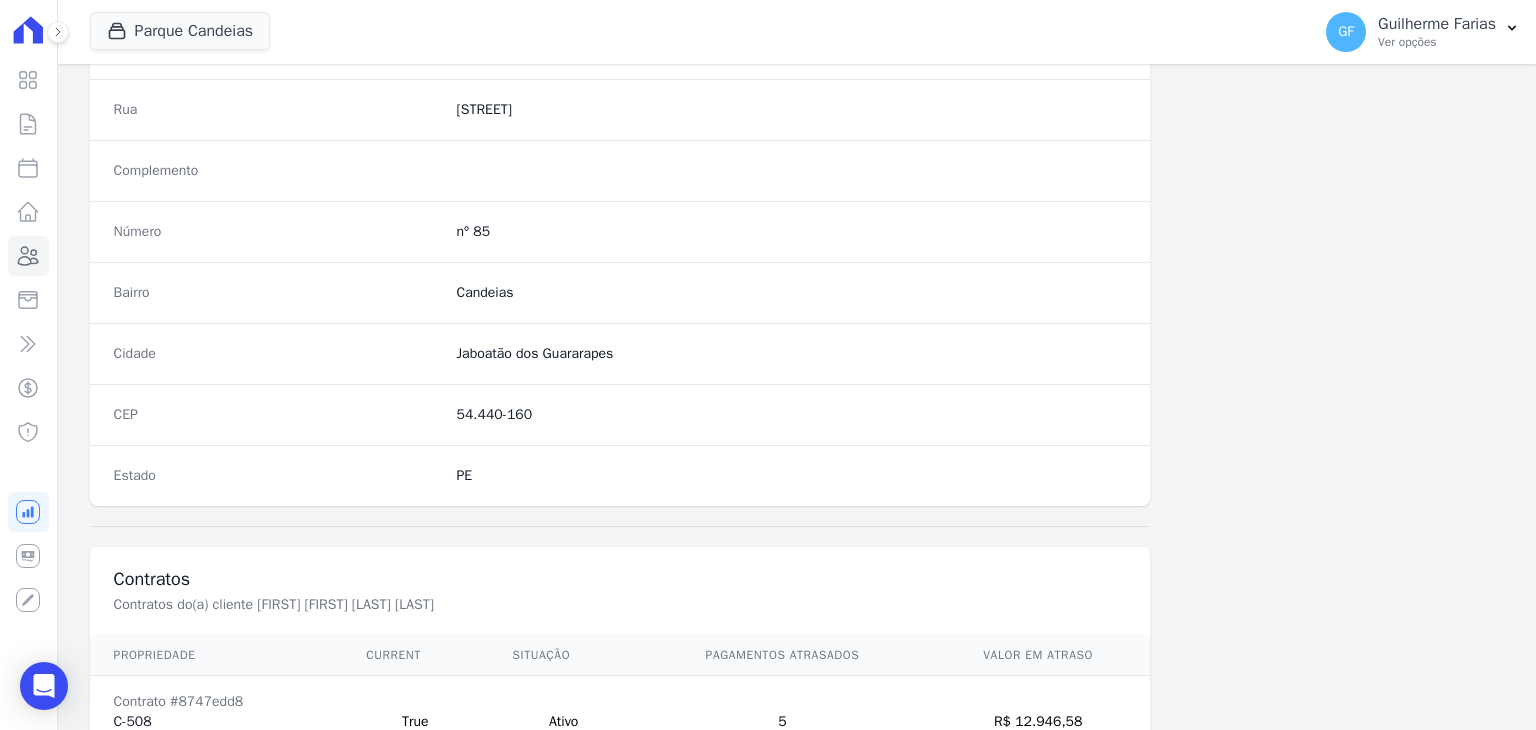 scroll, scrollTop: 1135, scrollLeft: 0, axis: vertical 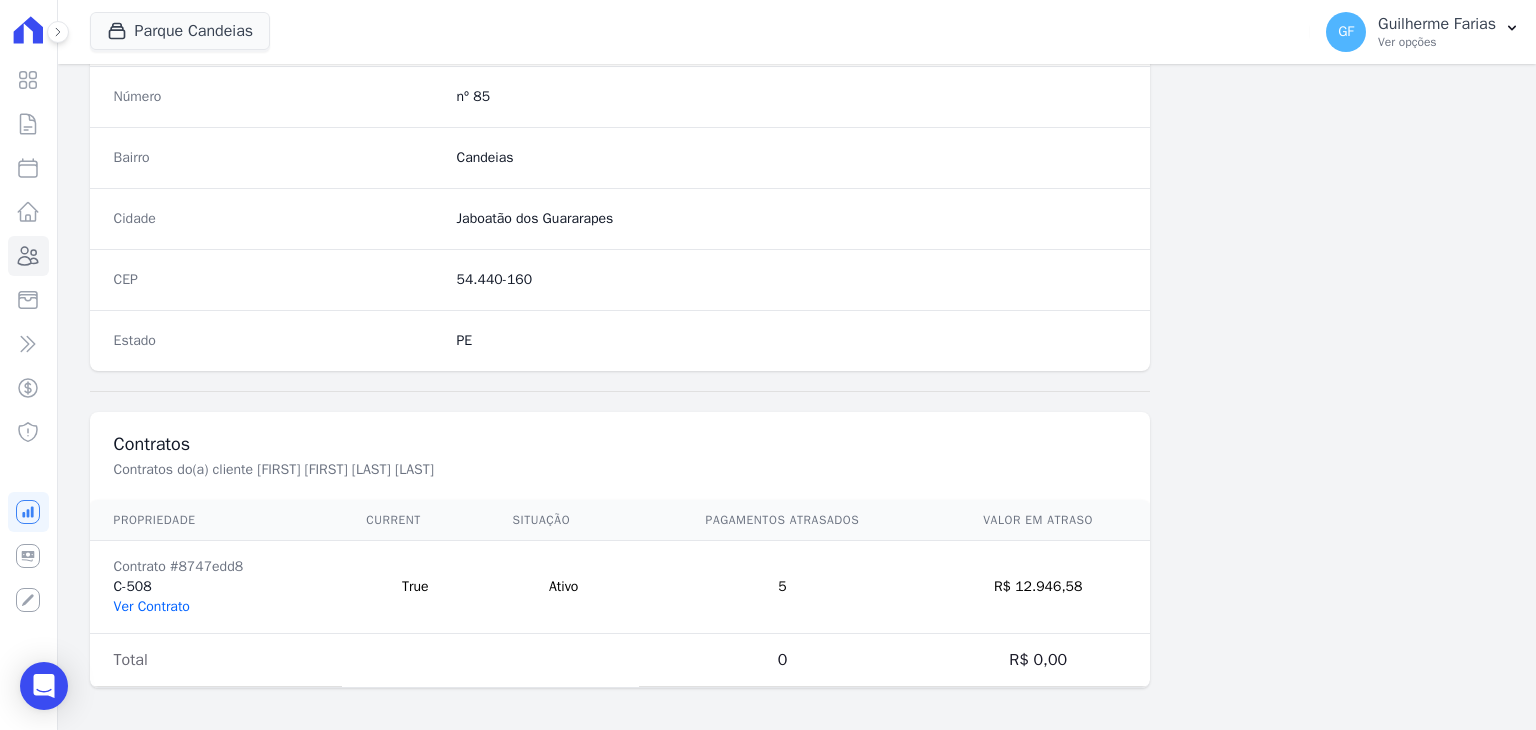 click on "Ver Contrato" at bounding box center [152, 606] 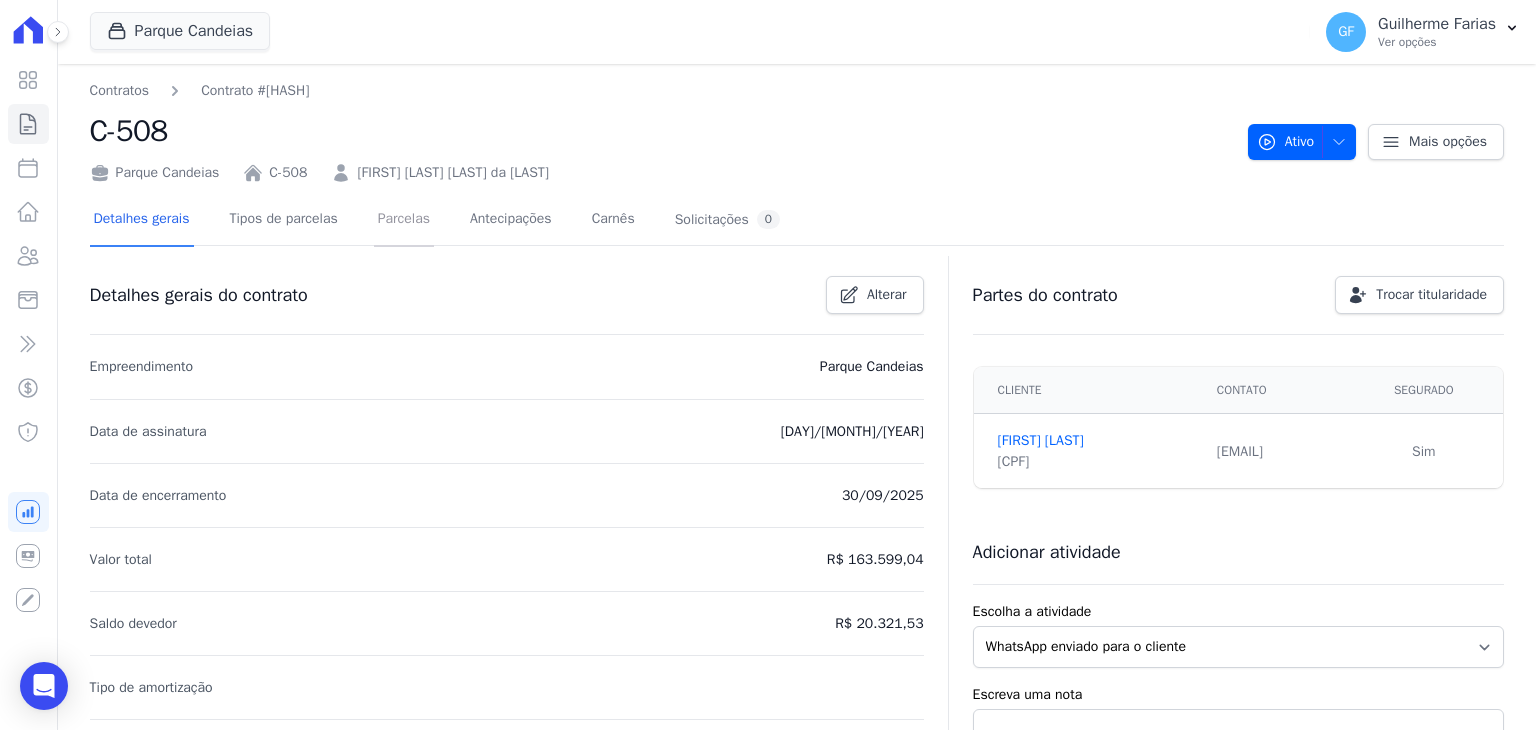 click on "Parcelas" at bounding box center [404, 220] 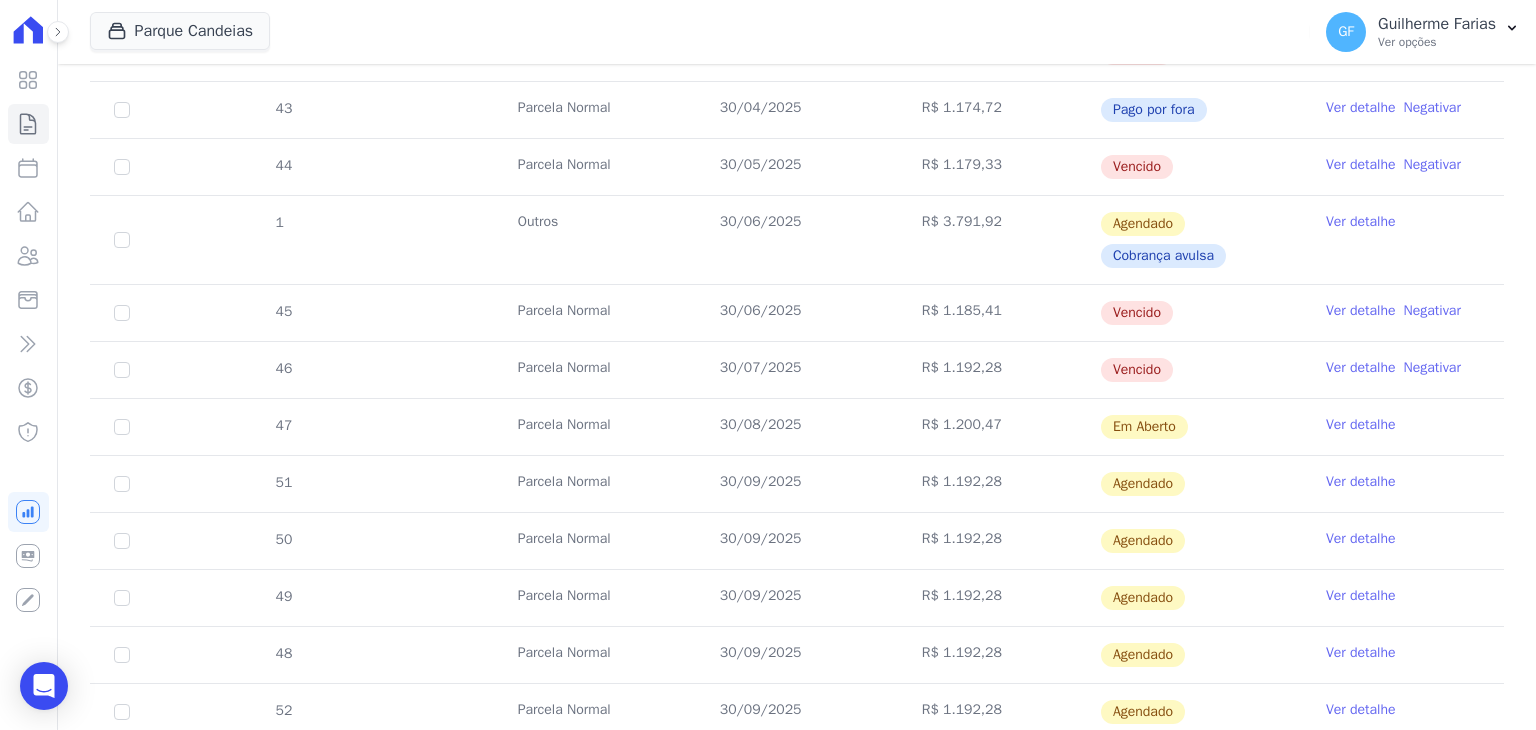 scroll, scrollTop: 721, scrollLeft: 0, axis: vertical 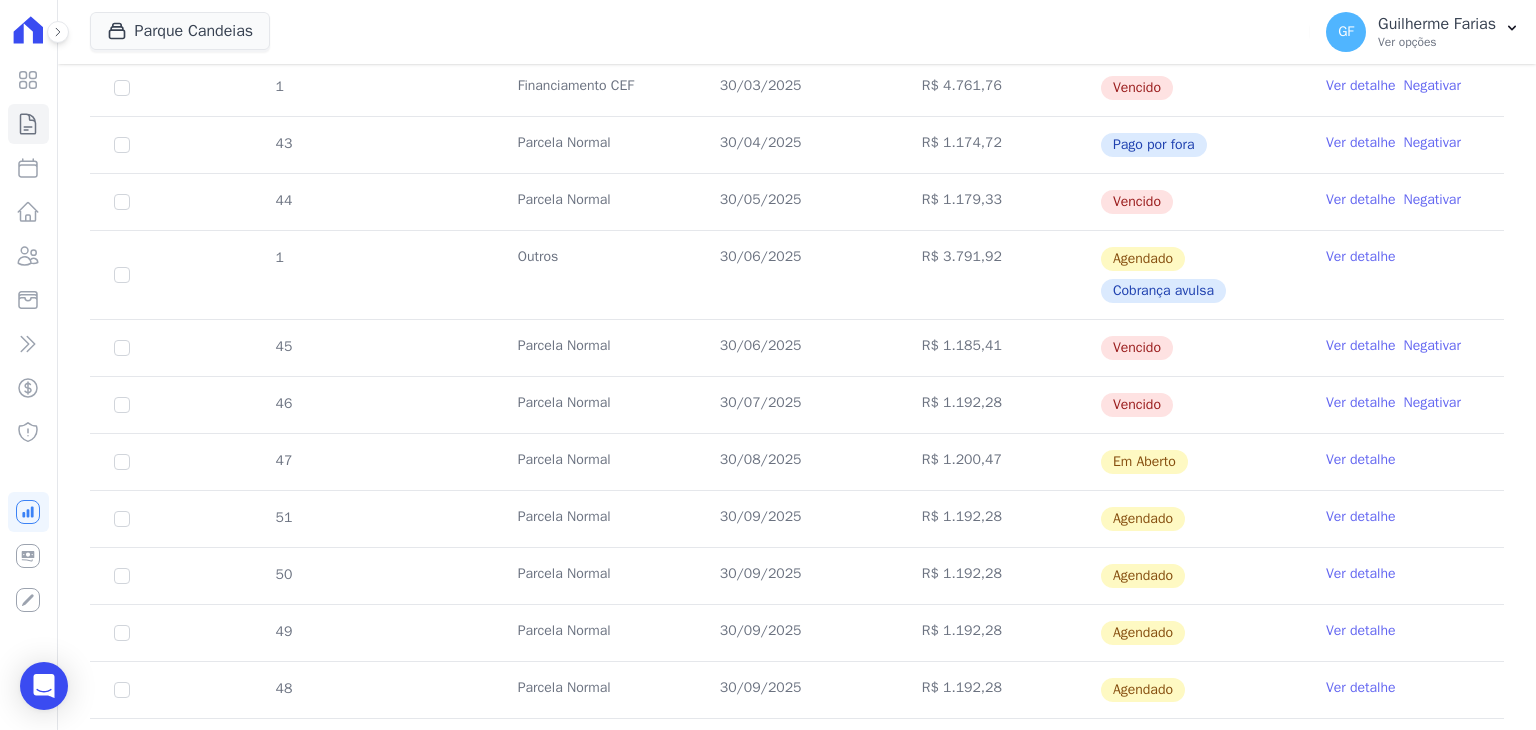 drag, startPoint x: 712, startPoint y: 200, endPoint x: 1228, endPoint y: 200, distance: 516 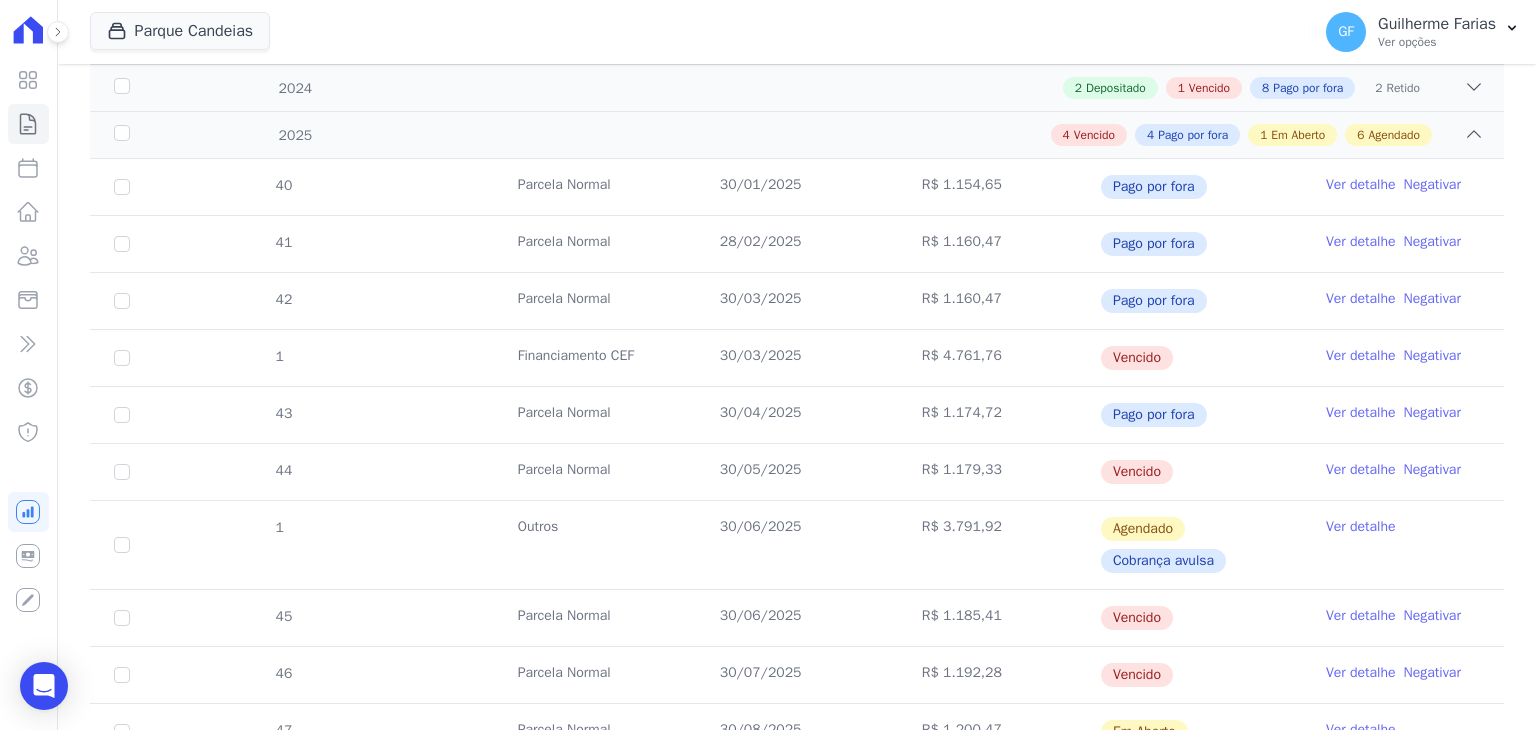 scroll, scrollTop: 421, scrollLeft: 0, axis: vertical 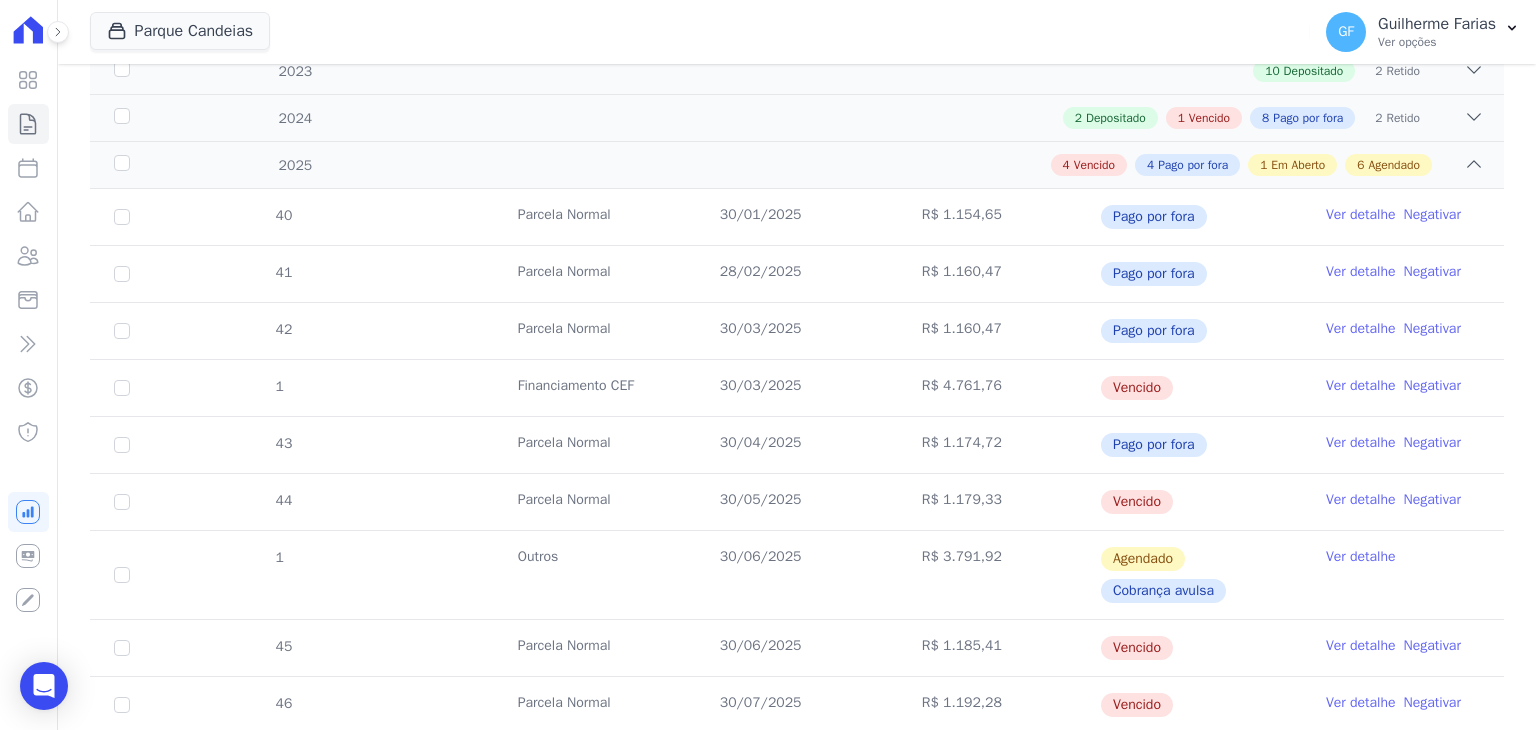 drag, startPoint x: 708, startPoint y: 389, endPoint x: 1300, endPoint y: 387, distance: 592.00336 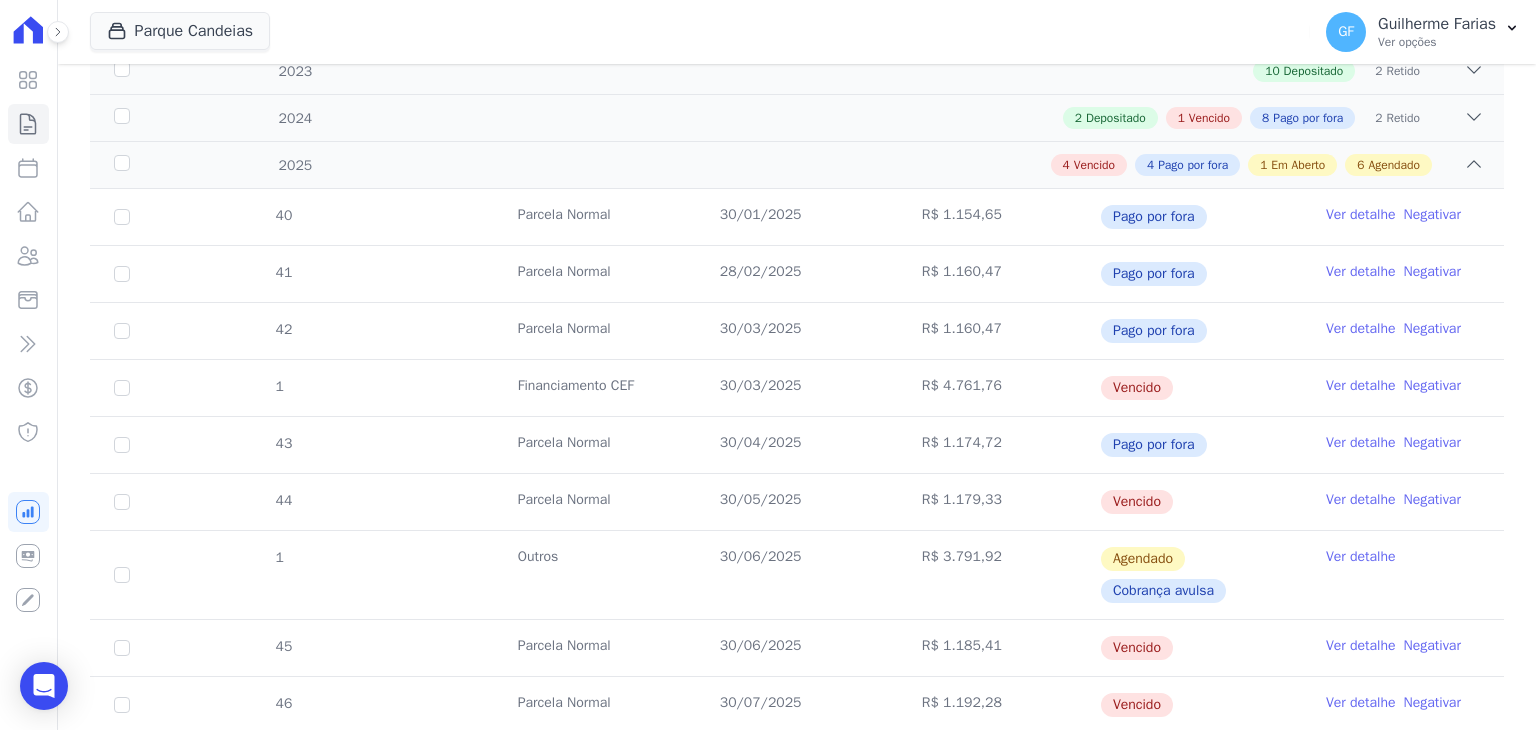 click on "Ver detalhe" at bounding box center [1361, 500] 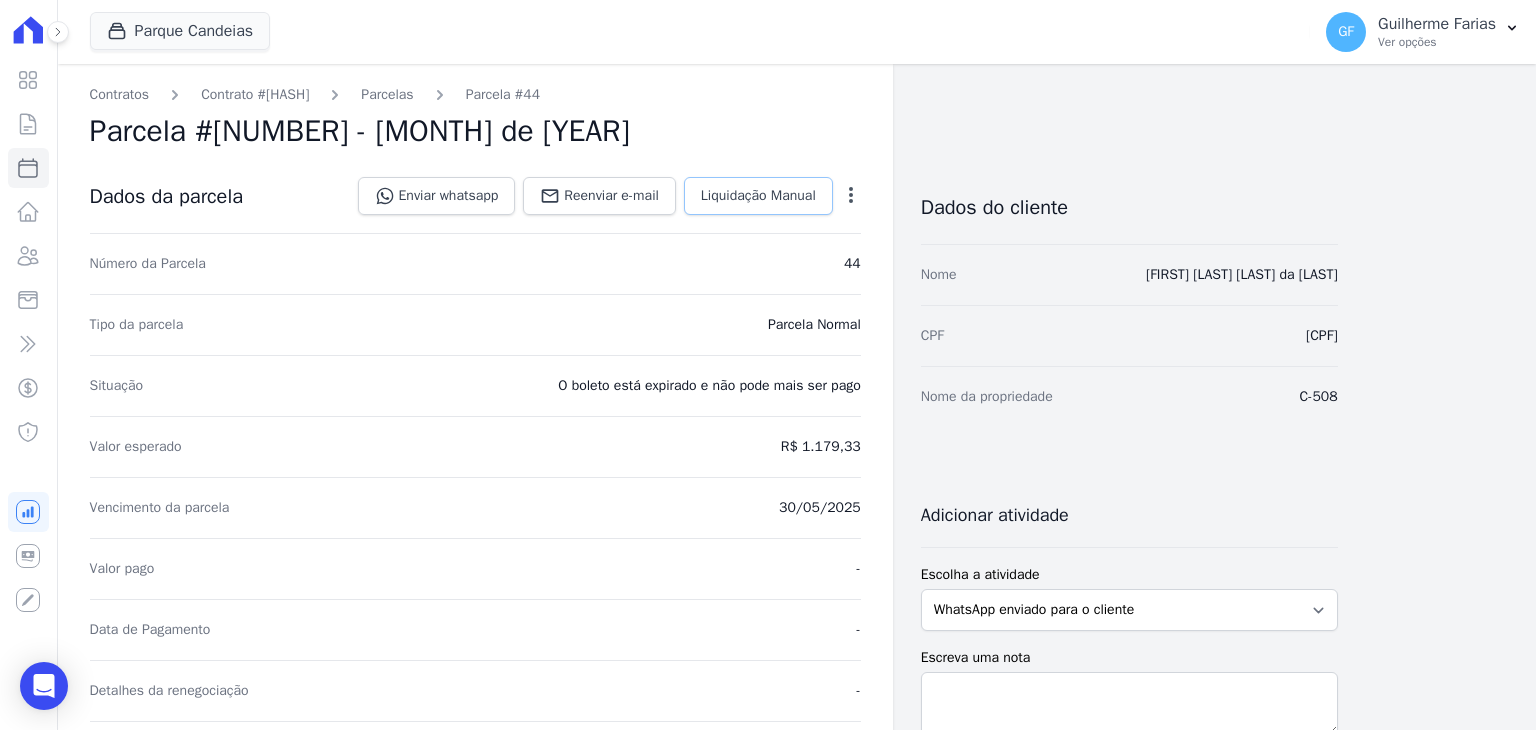 click on "Liquidação Manual" at bounding box center [758, 196] 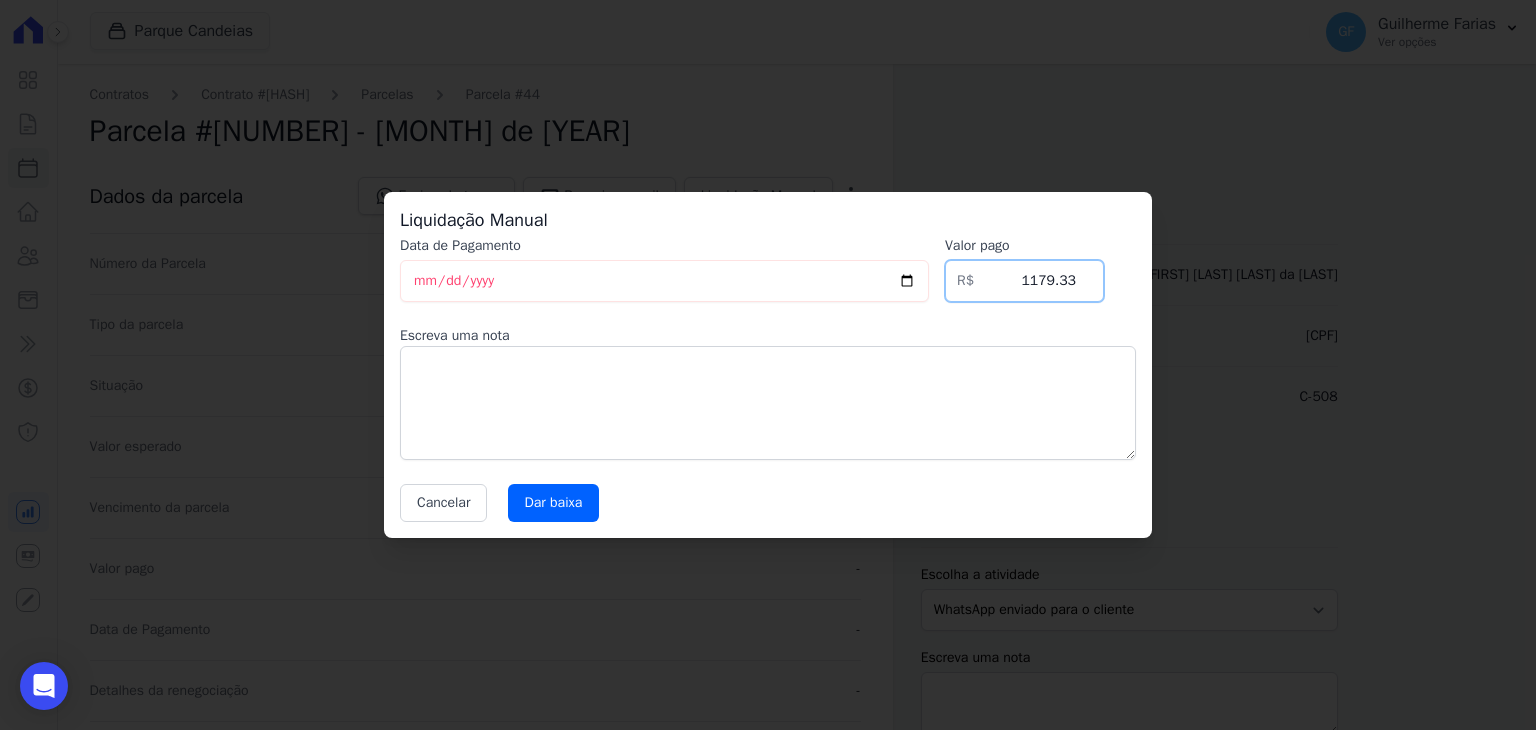 drag, startPoint x: 1019, startPoint y: 296, endPoint x: 1168, endPoint y: 285, distance: 149.40549 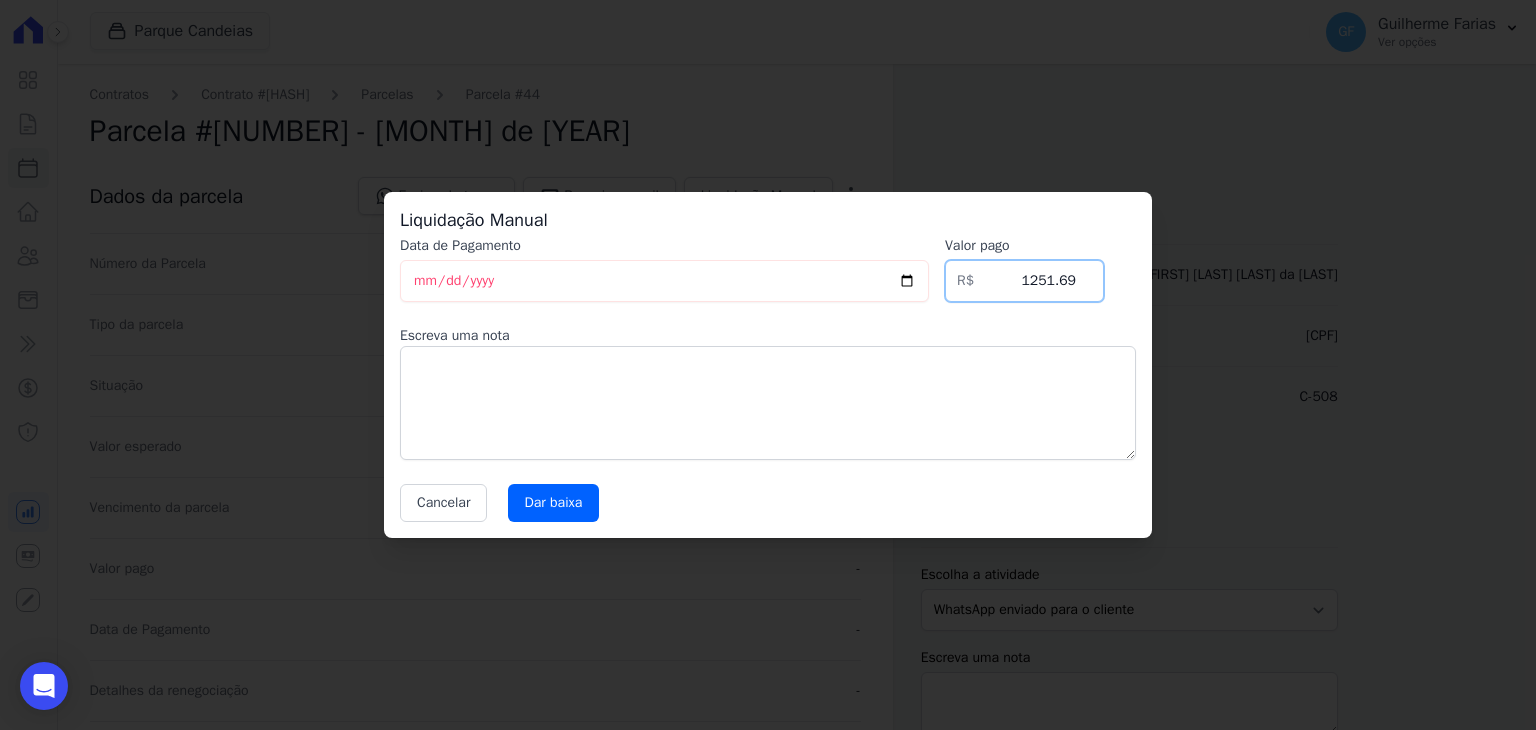 type on "1251.69" 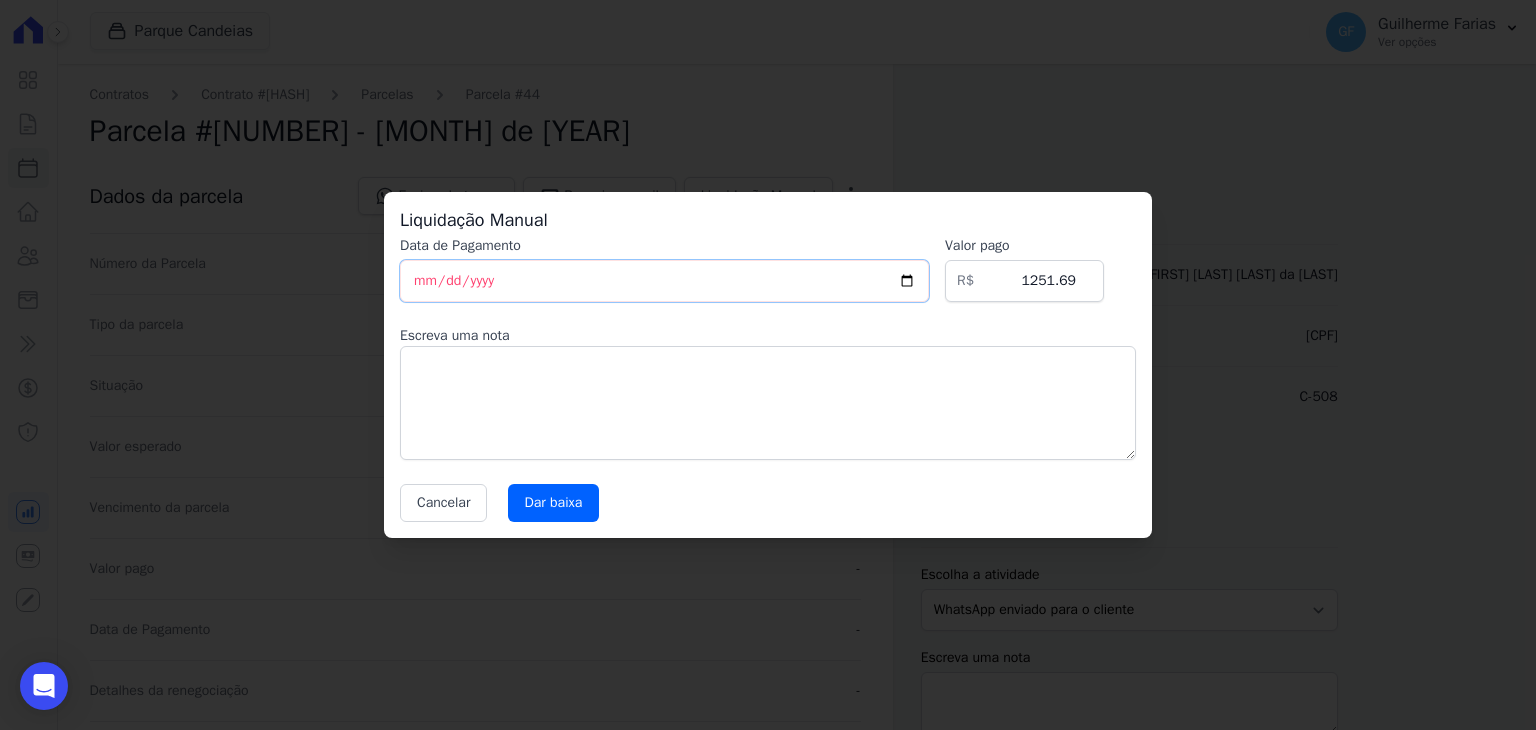 click on "[YEAR]-[MONTH]-[DATE]" at bounding box center [664, 281] 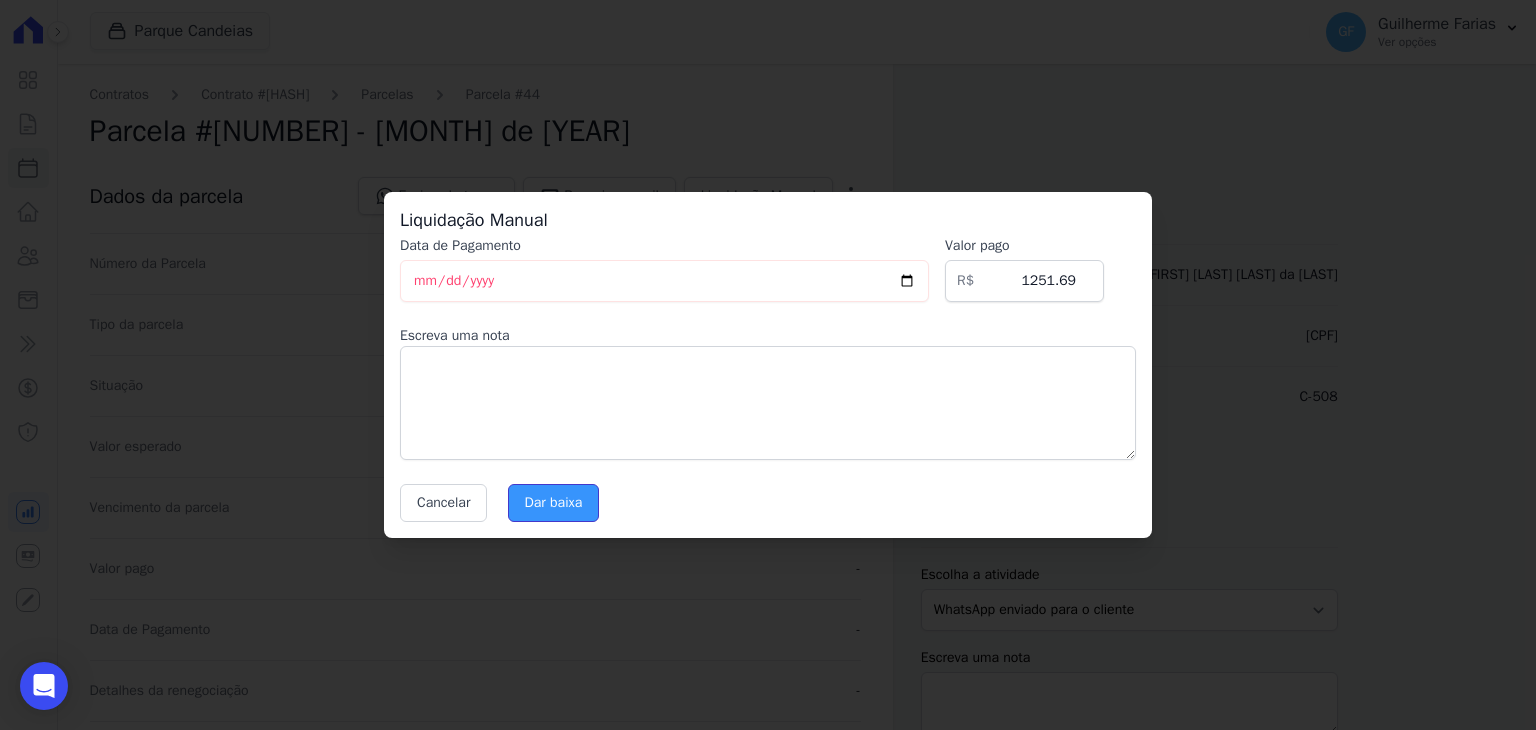 click on "Dar baixa" at bounding box center (554, 503) 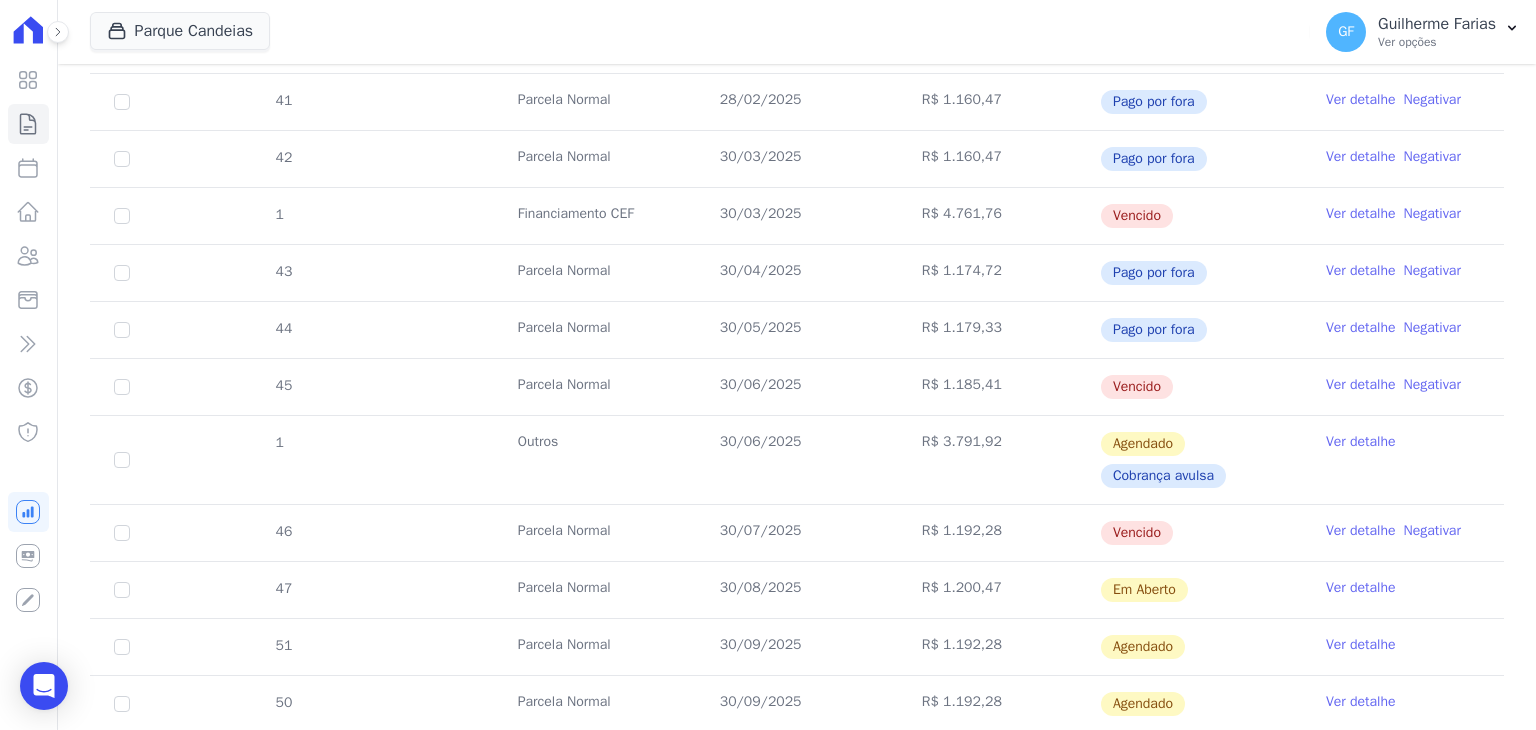 scroll, scrollTop: 600, scrollLeft: 0, axis: vertical 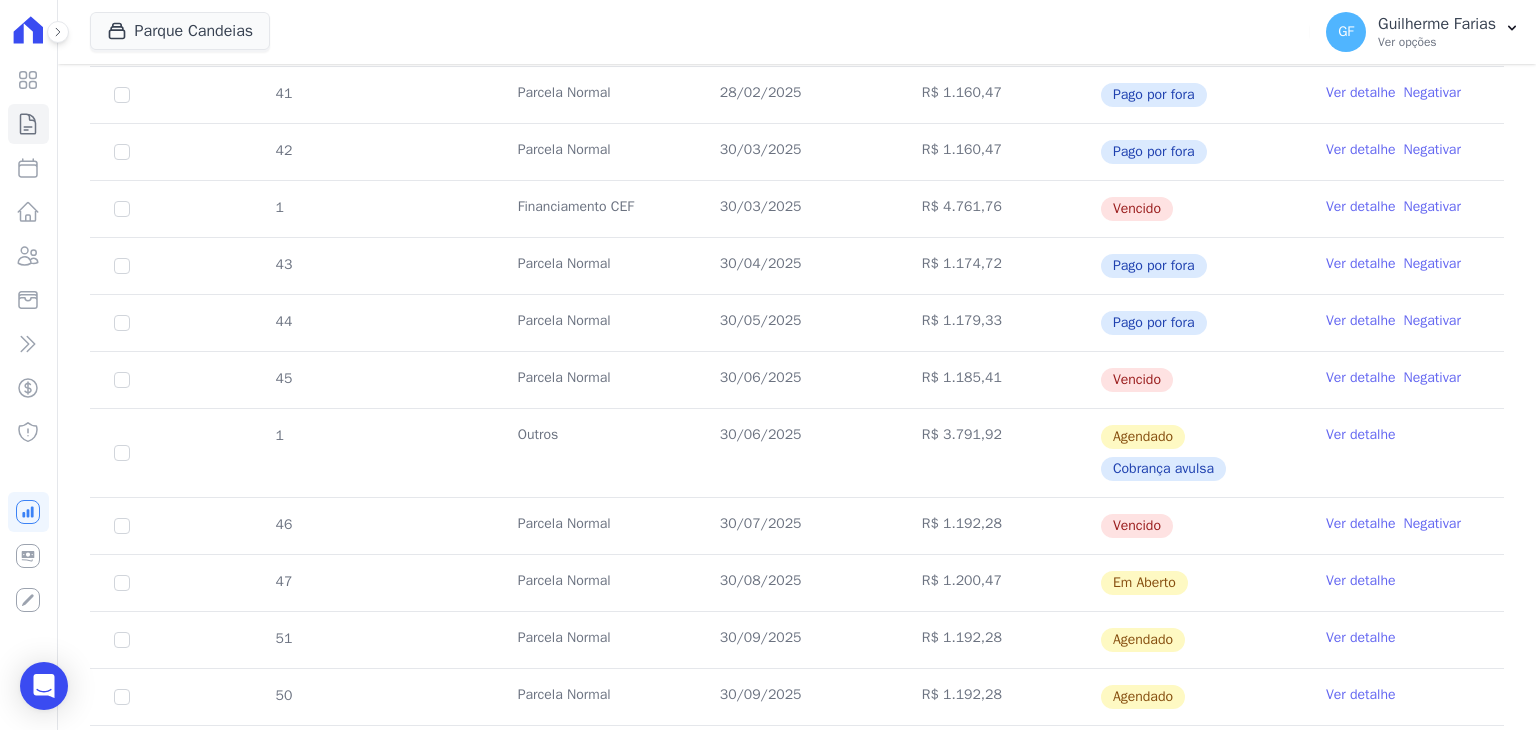 drag, startPoint x: 709, startPoint y: 205, endPoint x: 1281, endPoint y: 207, distance: 572.0035 